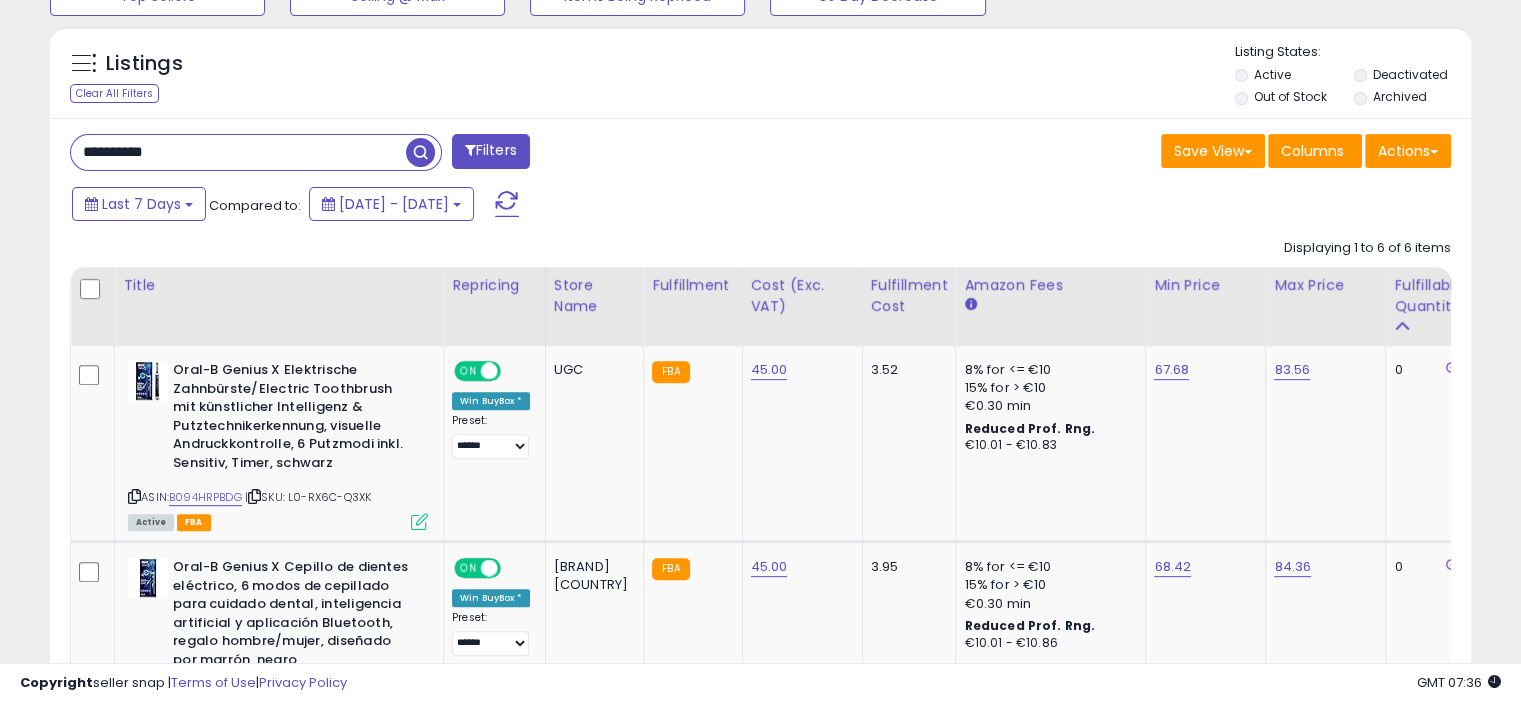 scroll, scrollTop: 704, scrollLeft: 0, axis: vertical 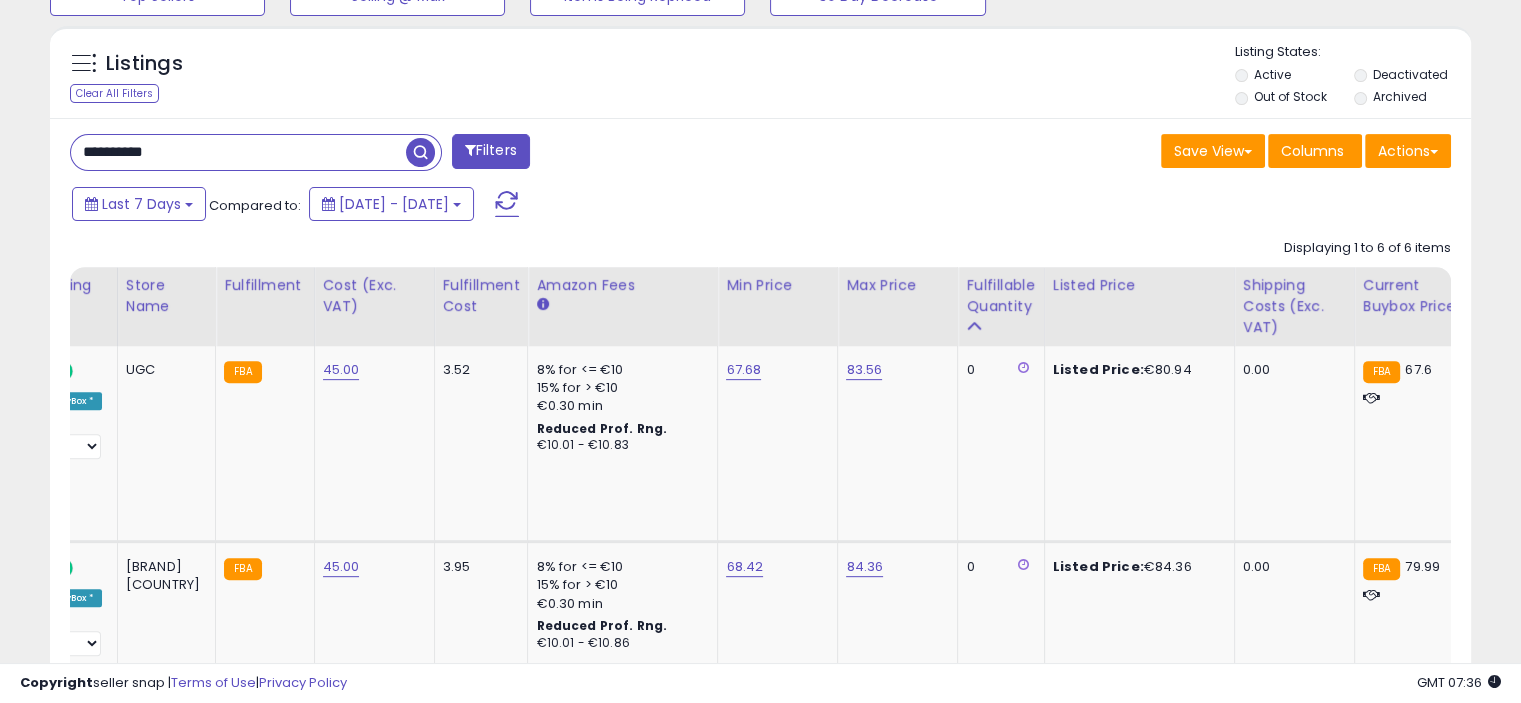 click on "**********" at bounding box center (238, 152) 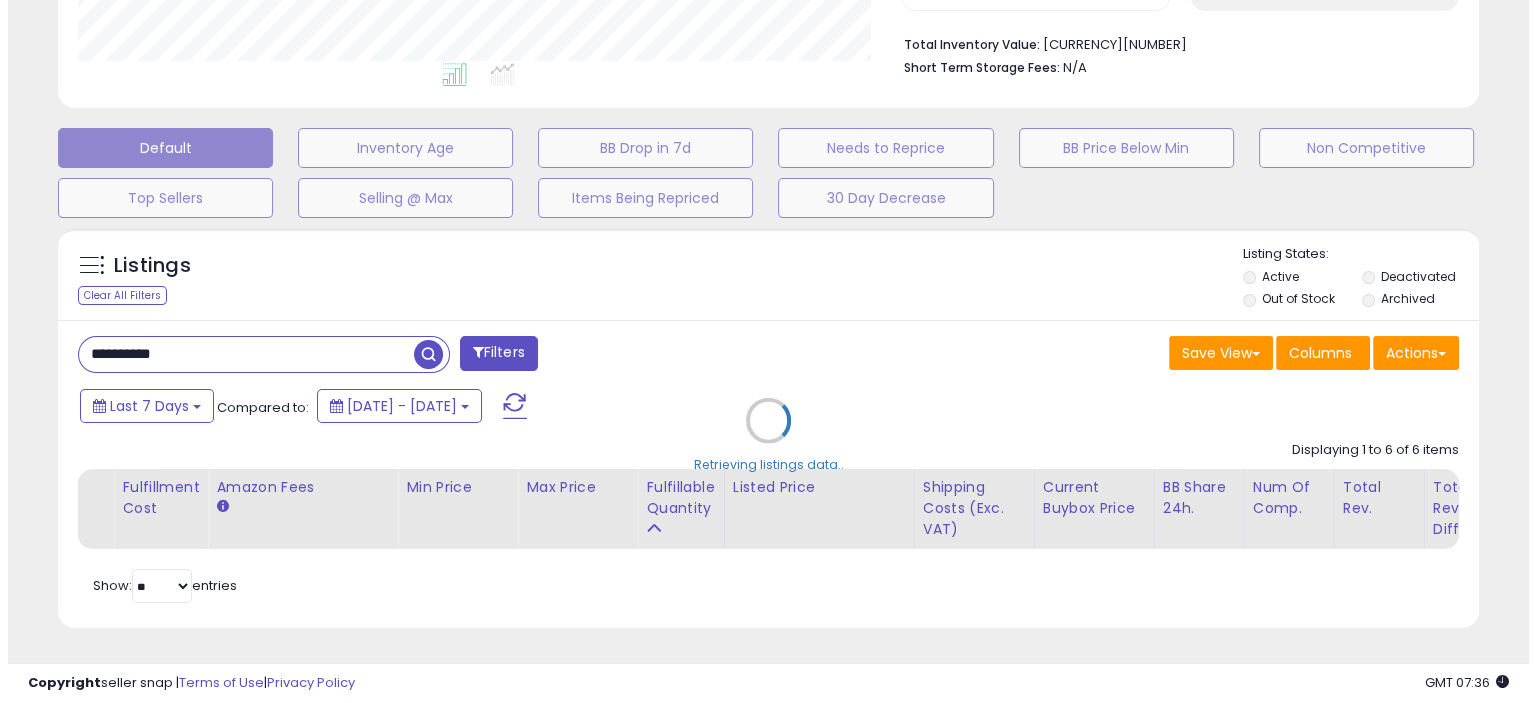 scroll, scrollTop: 516, scrollLeft: 0, axis: vertical 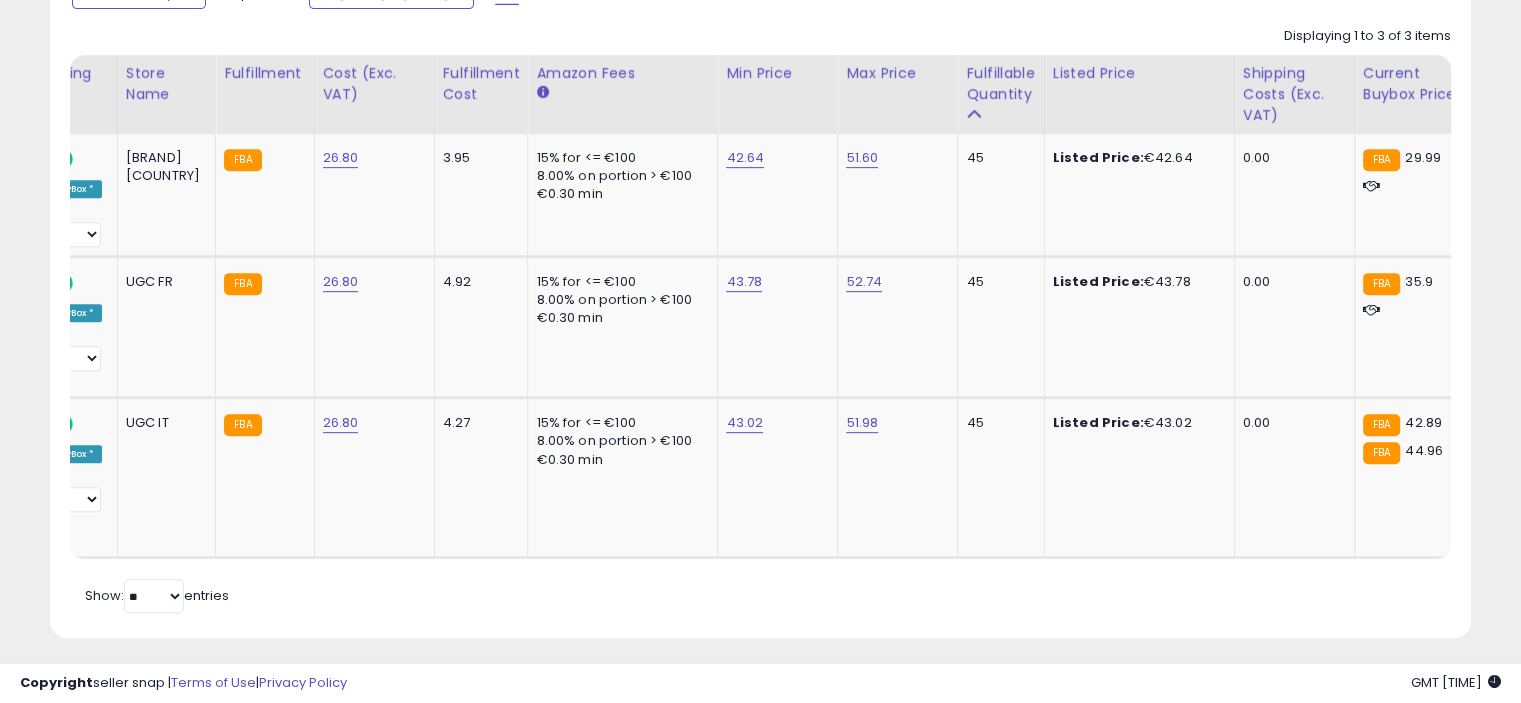 type 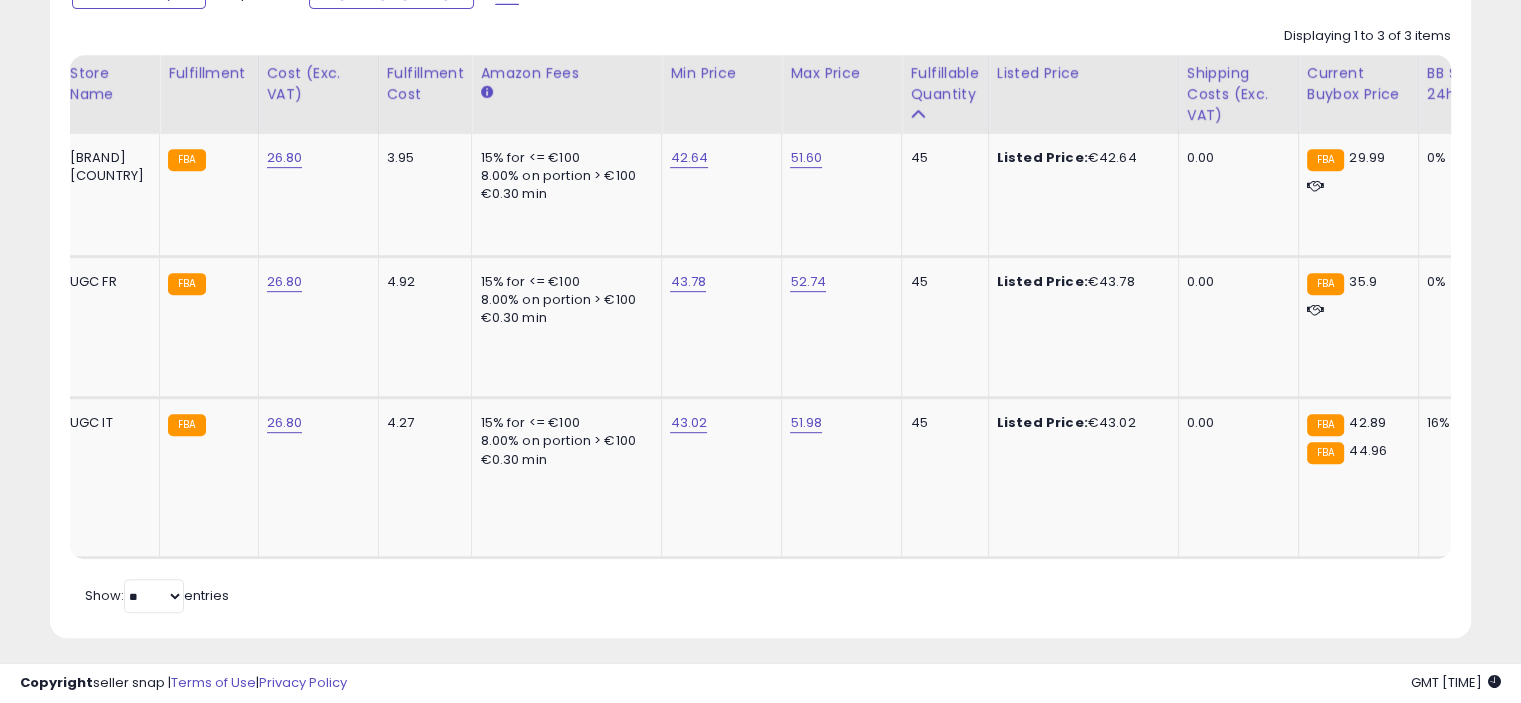 scroll, scrollTop: 0, scrollLeft: 676, axis: horizontal 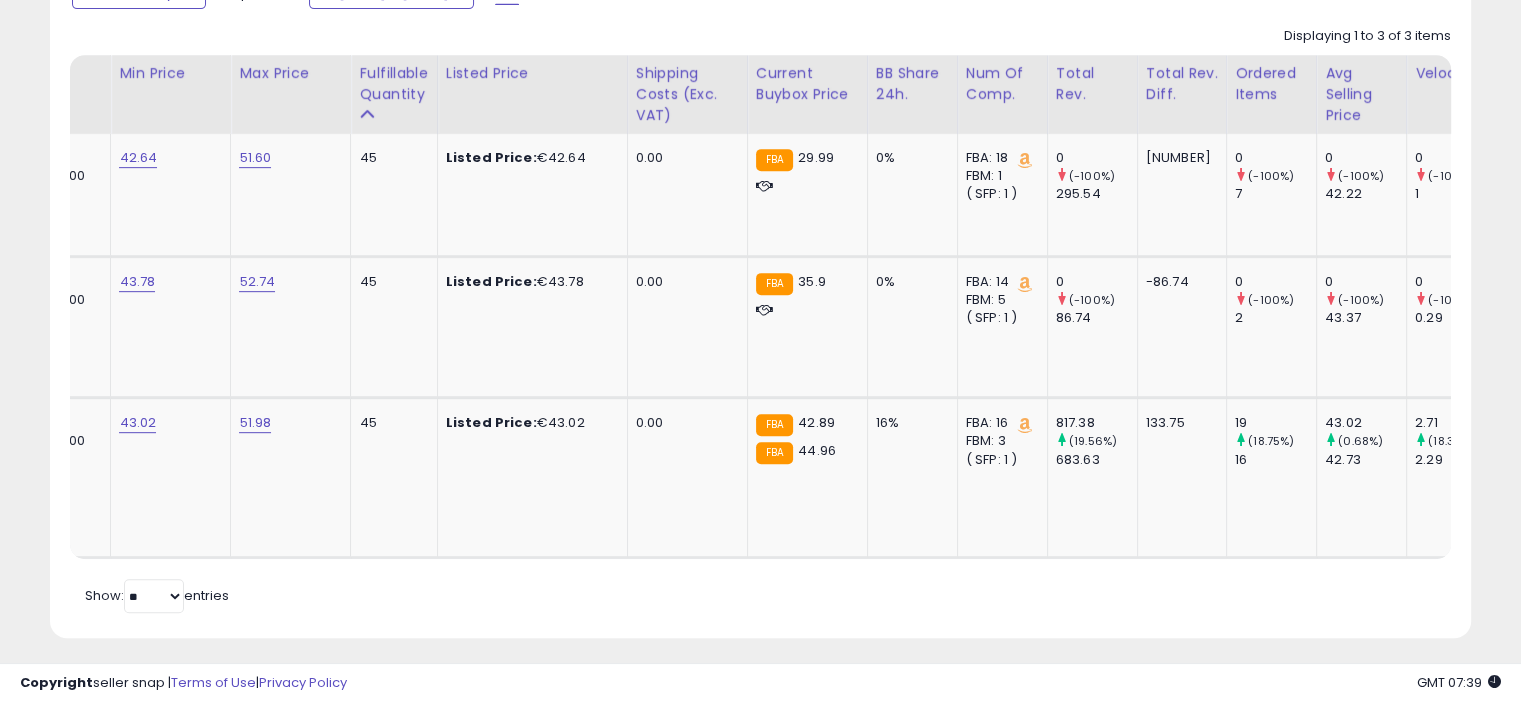 drag, startPoint x: 827, startPoint y: 554, endPoint x: 722, endPoint y: 546, distance: 105.30432 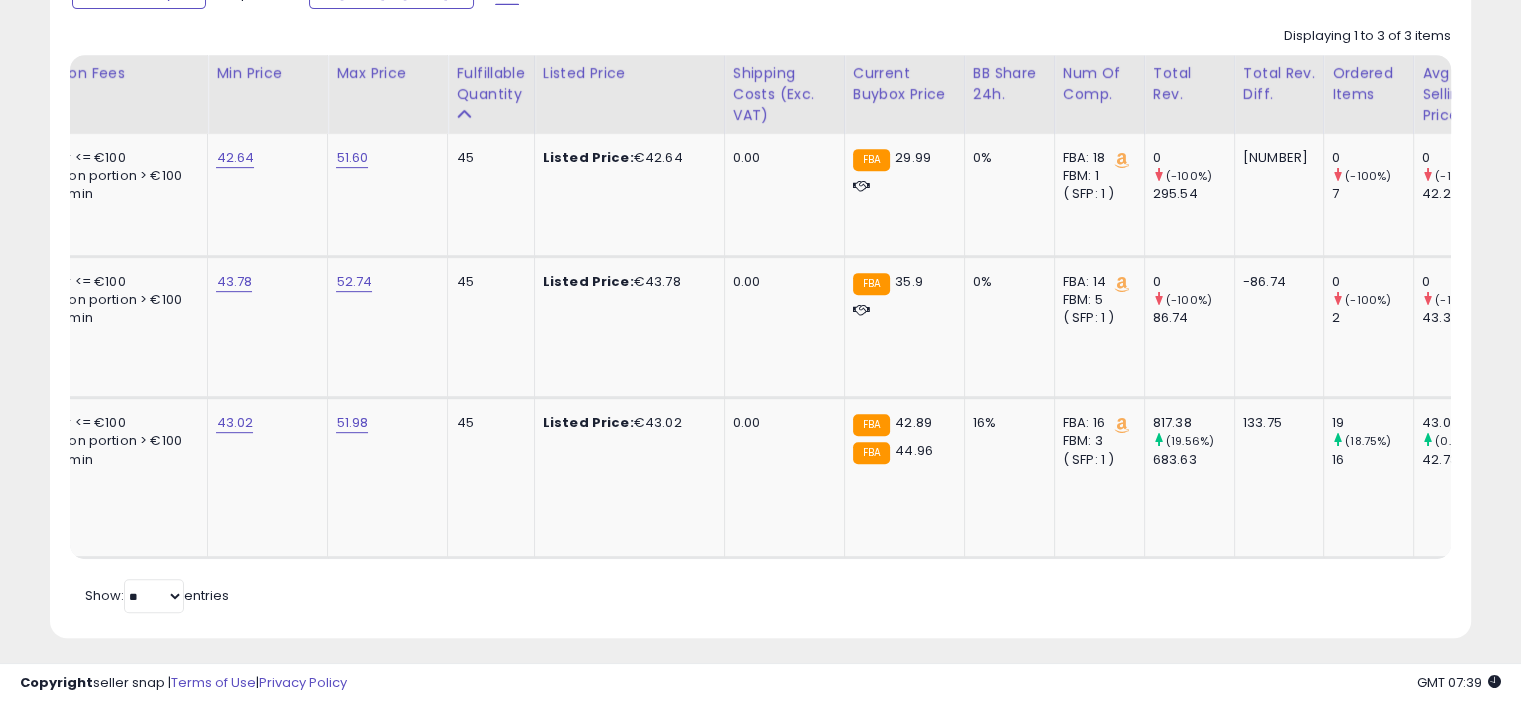 scroll, scrollTop: 0, scrollLeft: 847, axis: horizontal 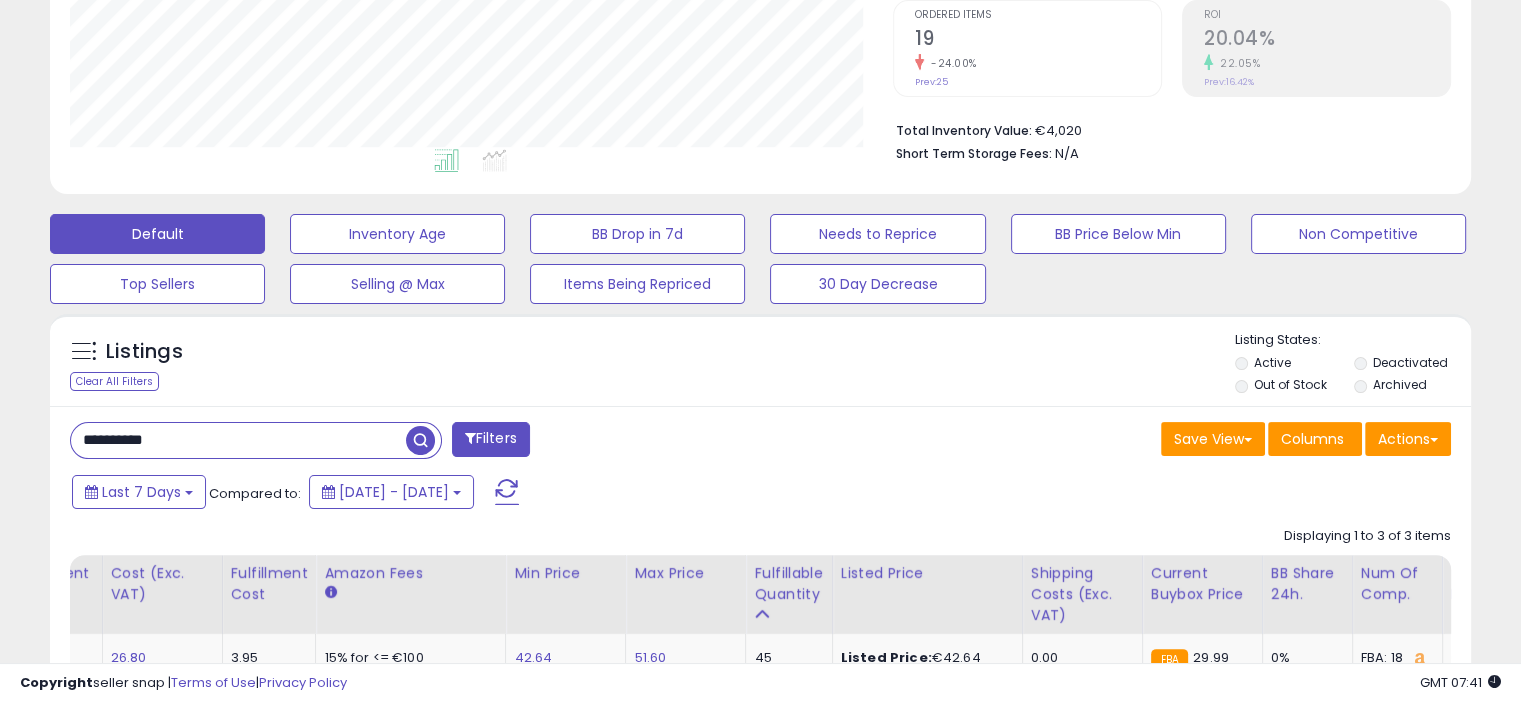 click on "**********" at bounding box center [238, 440] 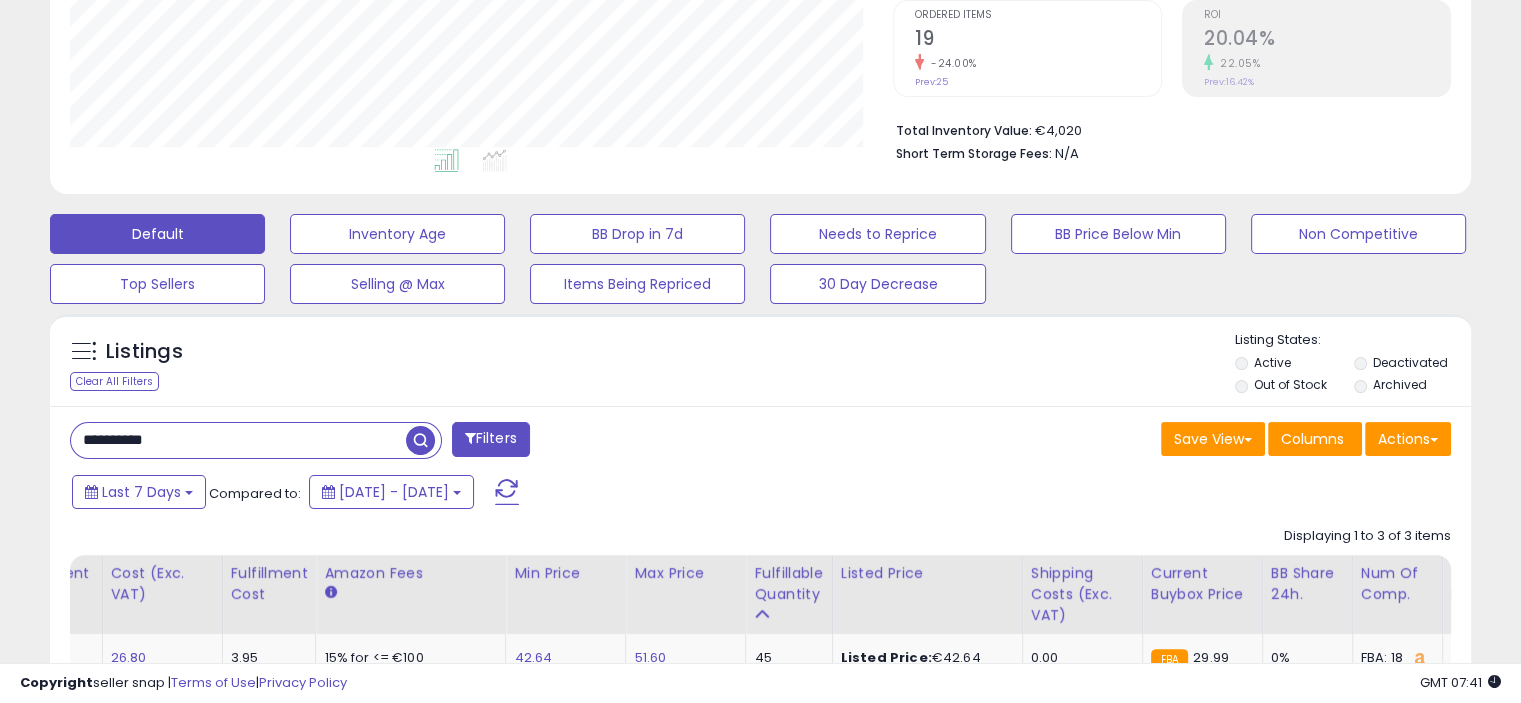 paste 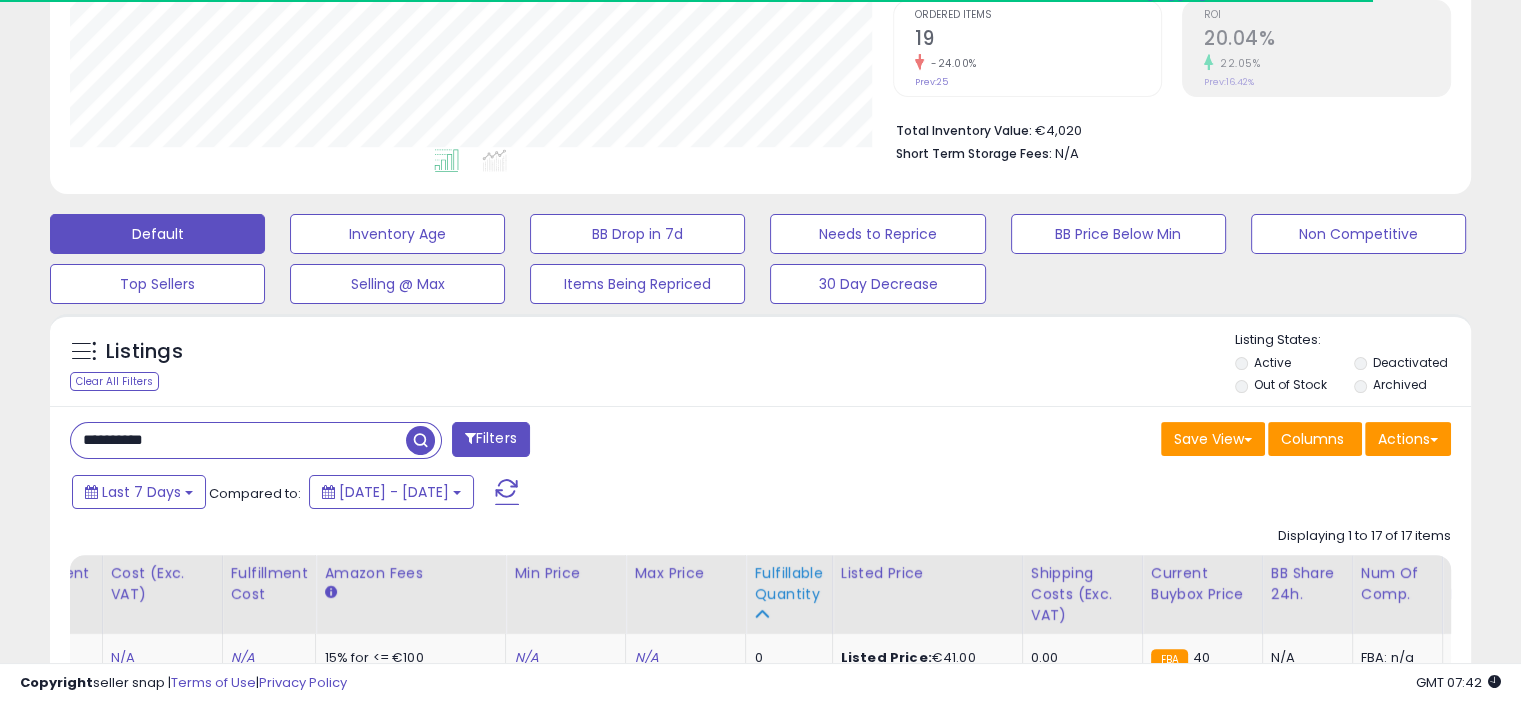 scroll, scrollTop: 409, scrollLeft: 822, axis: both 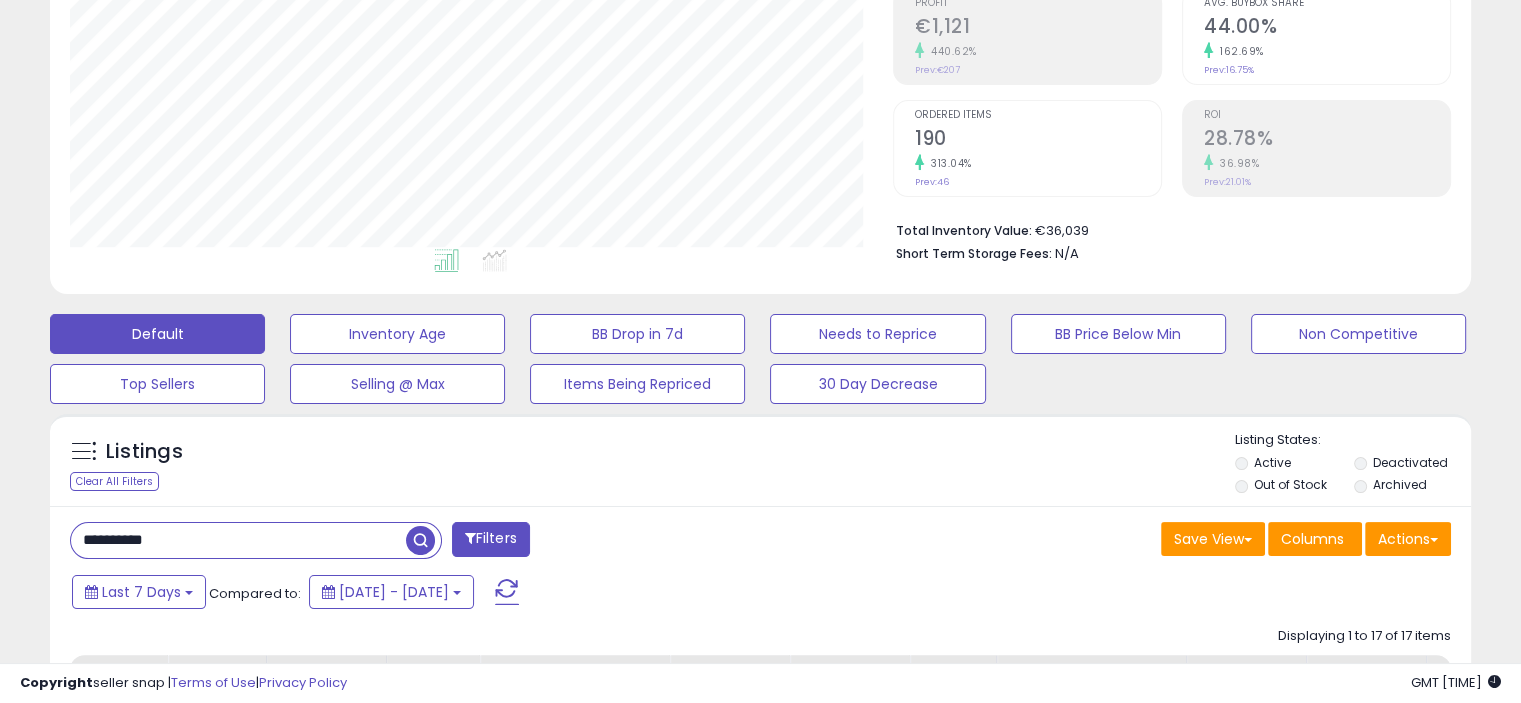 click on "**********" at bounding box center [238, 540] 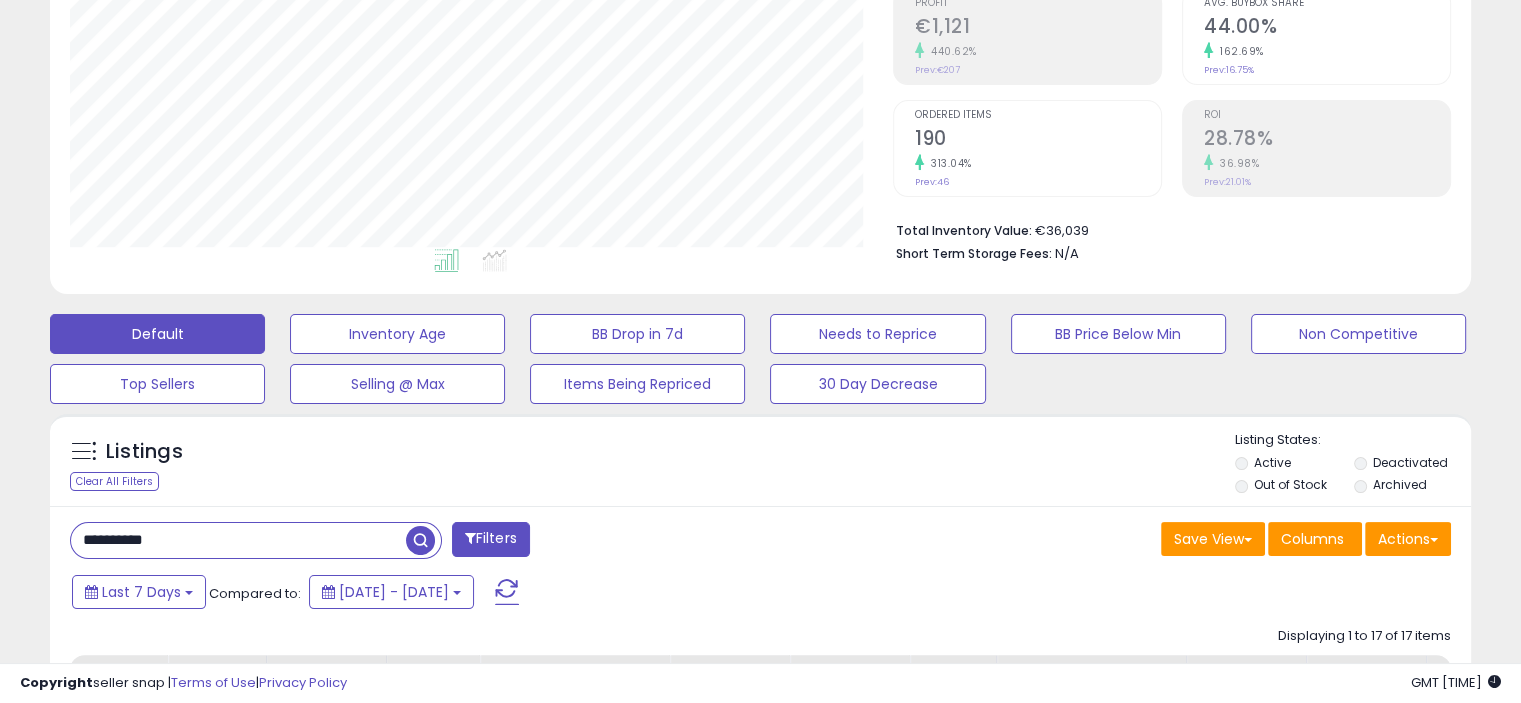 drag, startPoint x: 340, startPoint y: 545, endPoint x: 264, endPoint y: 503, distance: 86.833176 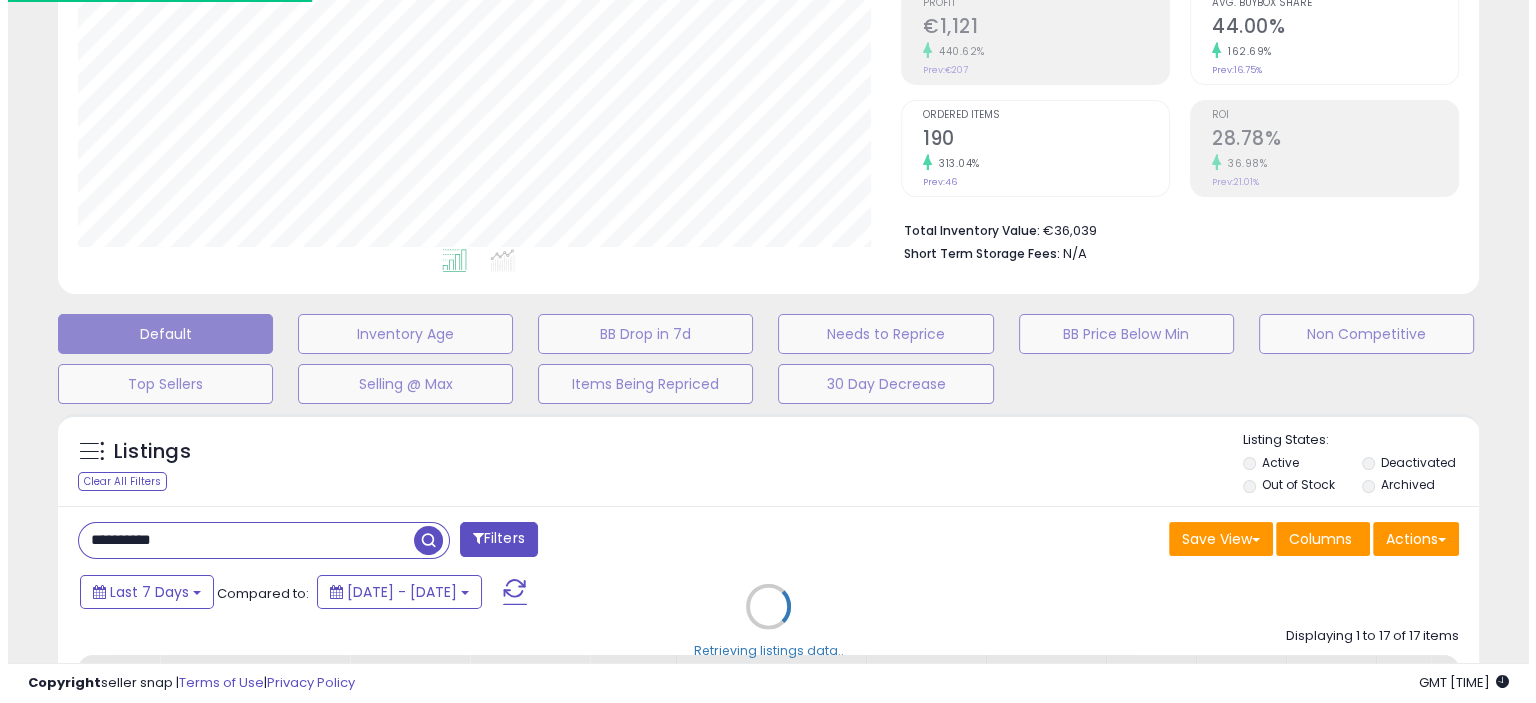scroll, scrollTop: 999589, scrollLeft: 999168, axis: both 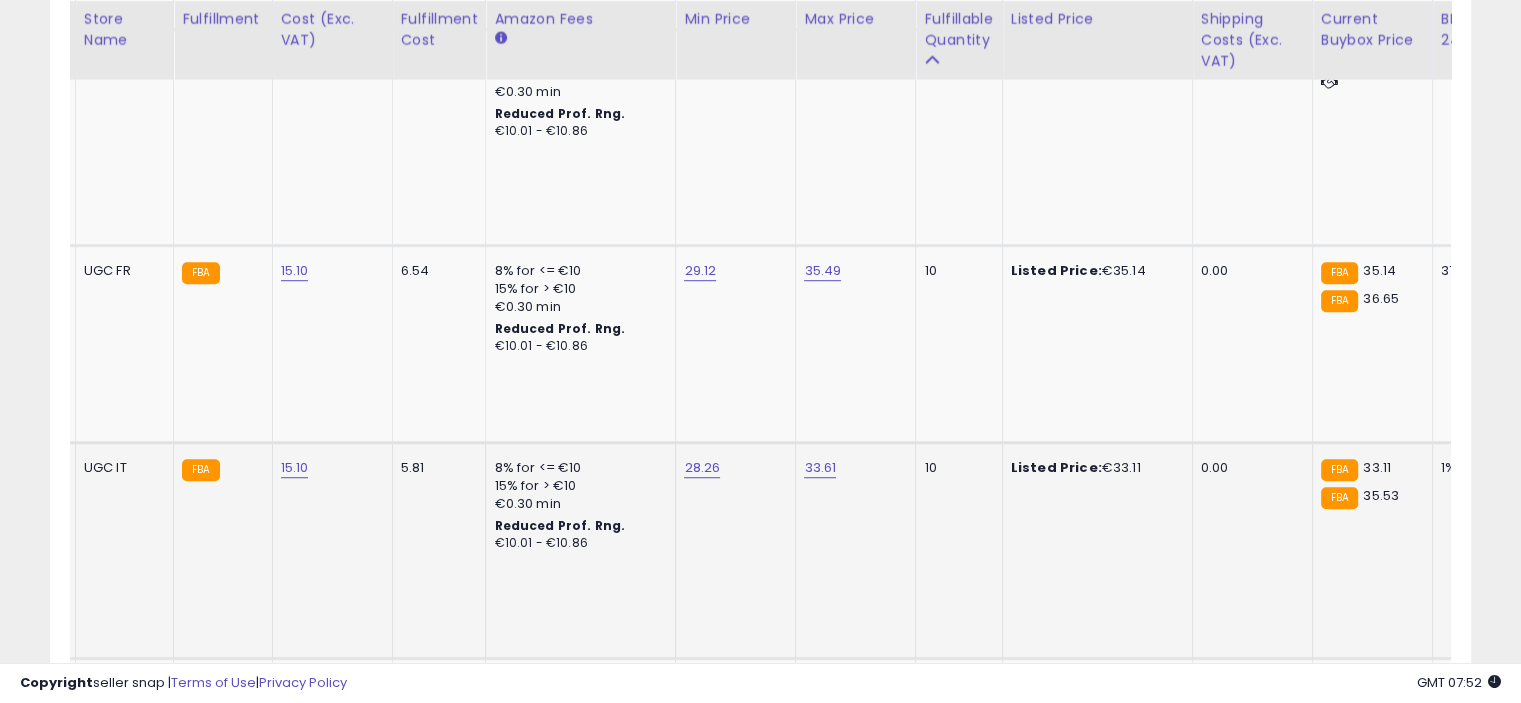 click on "33.61" 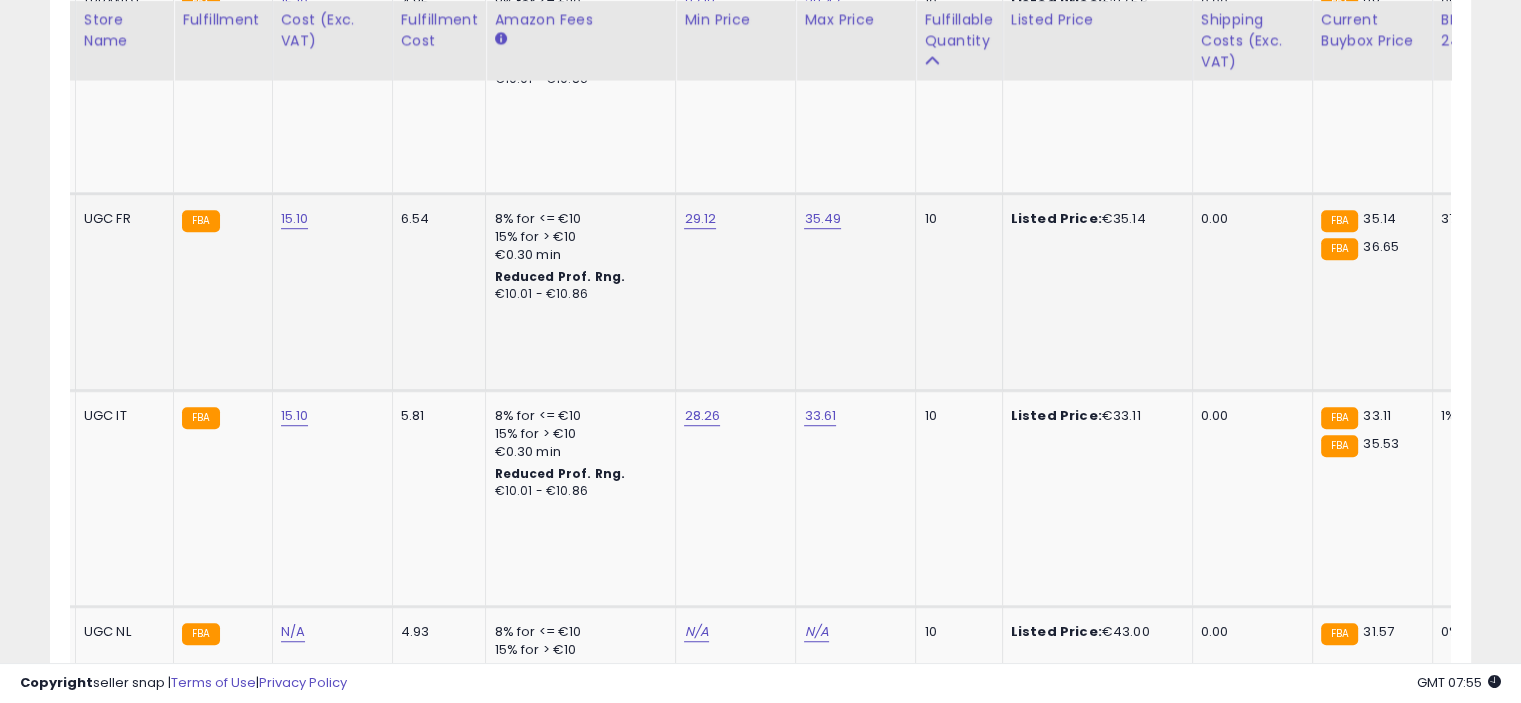 scroll, scrollTop: 668, scrollLeft: 0, axis: vertical 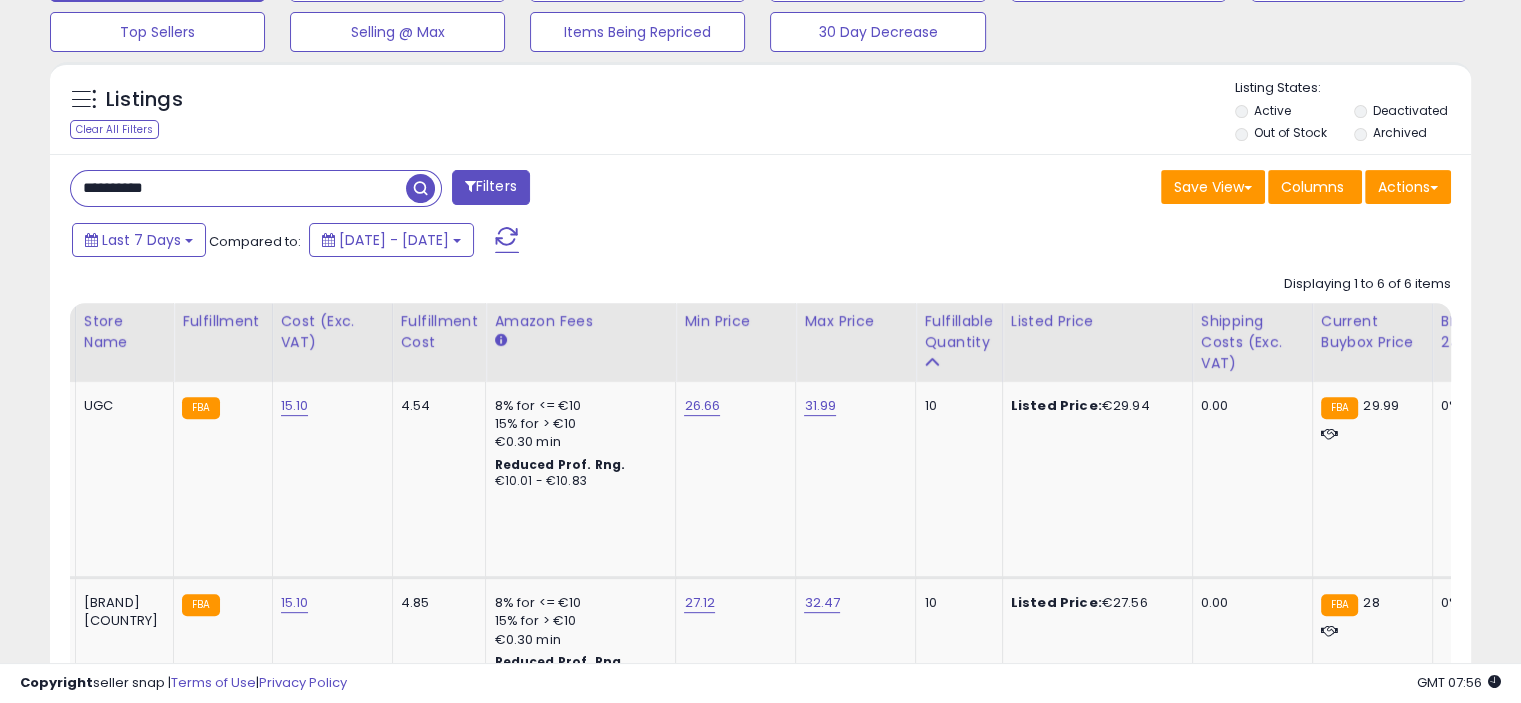 click on "**********" at bounding box center [238, 188] 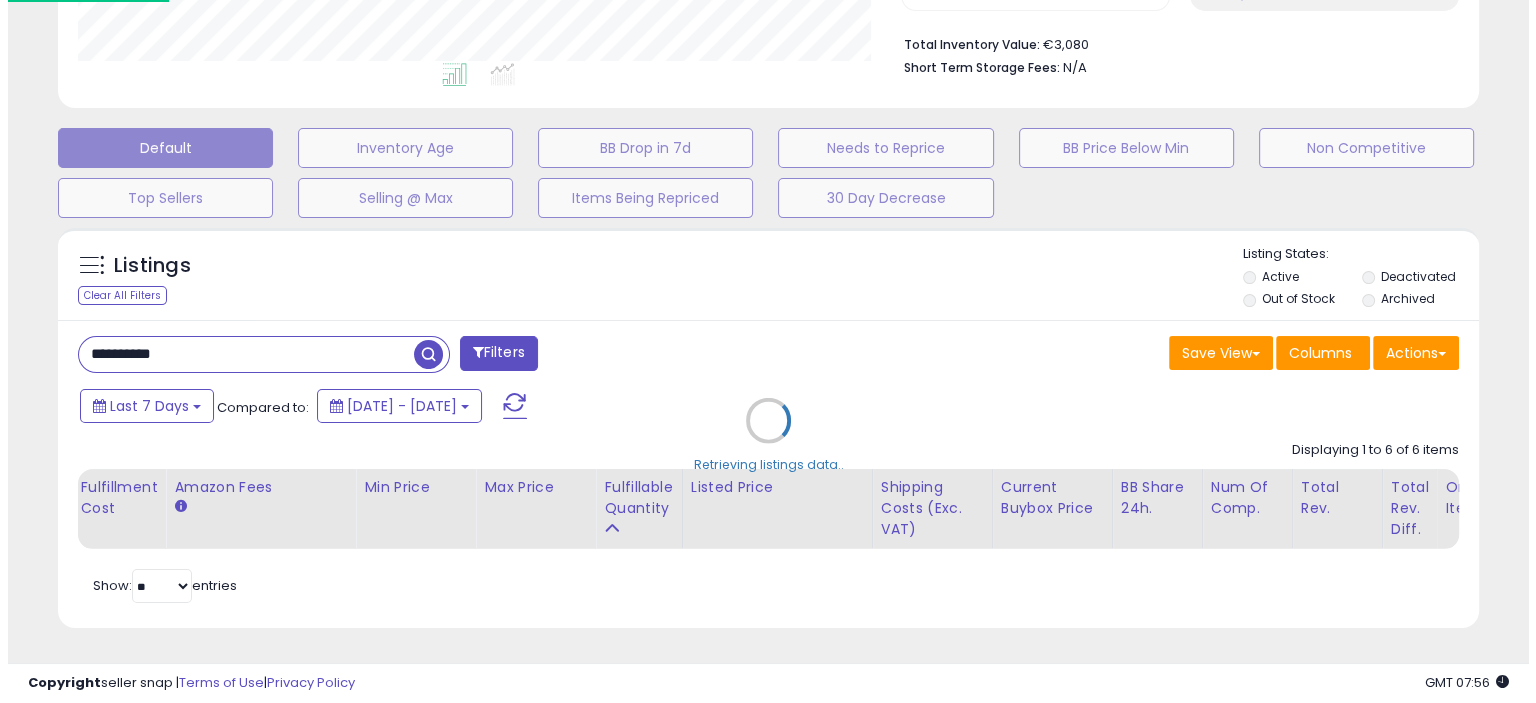 scroll, scrollTop: 516, scrollLeft: 0, axis: vertical 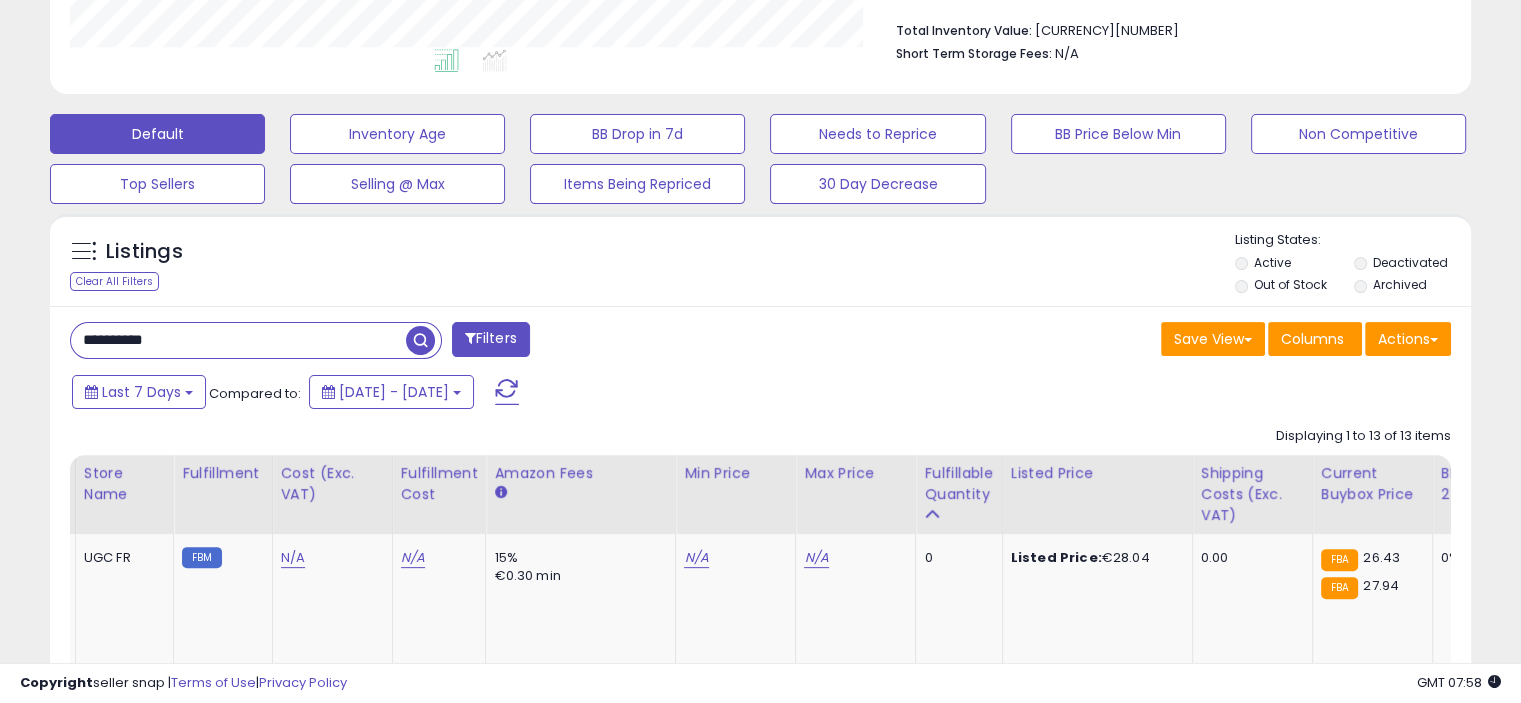 click on "**********" at bounding box center (238, 340) 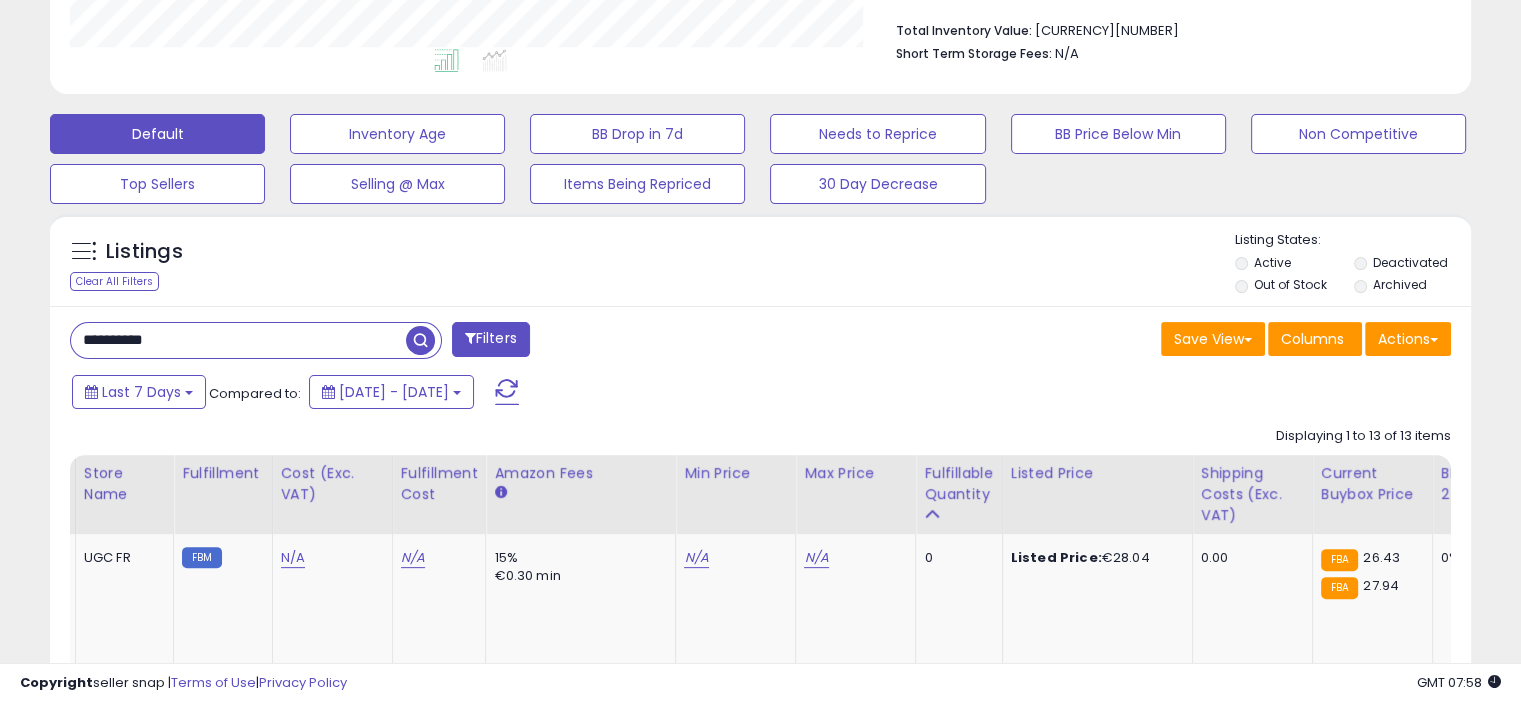 click on "**********" at bounding box center [408, 342] 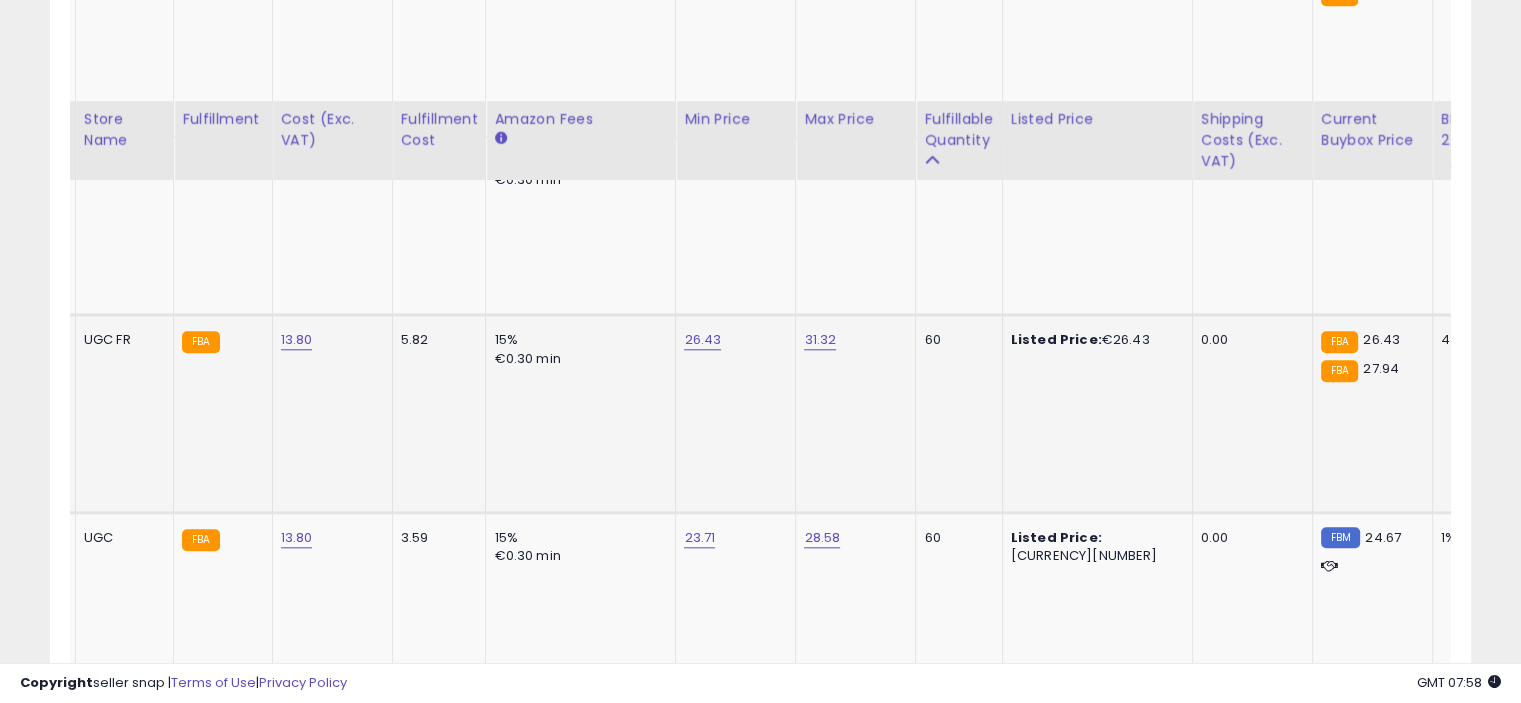 scroll, scrollTop: 2016, scrollLeft: 0, axis: vertical 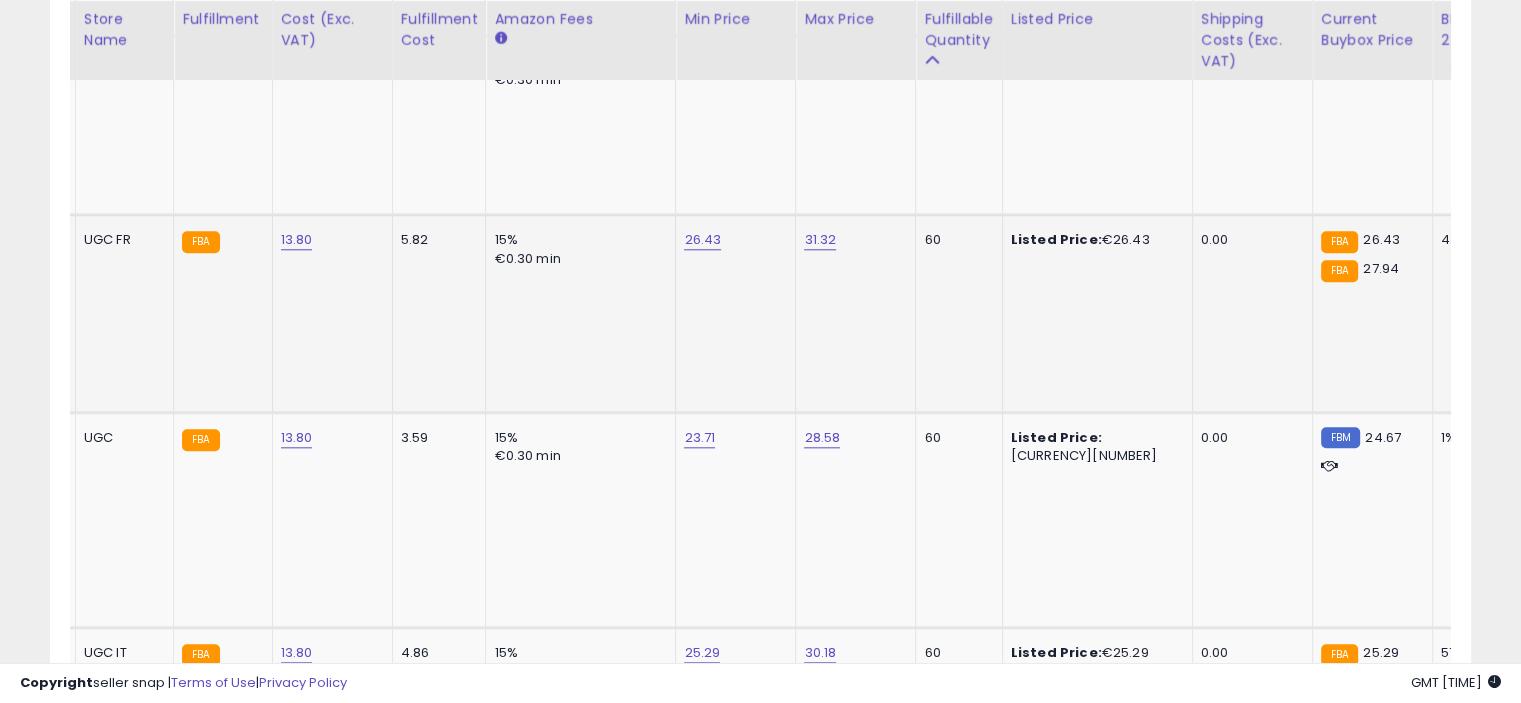 click on "[PERCENTAGE] [CURRENCY][NUMBER] min" 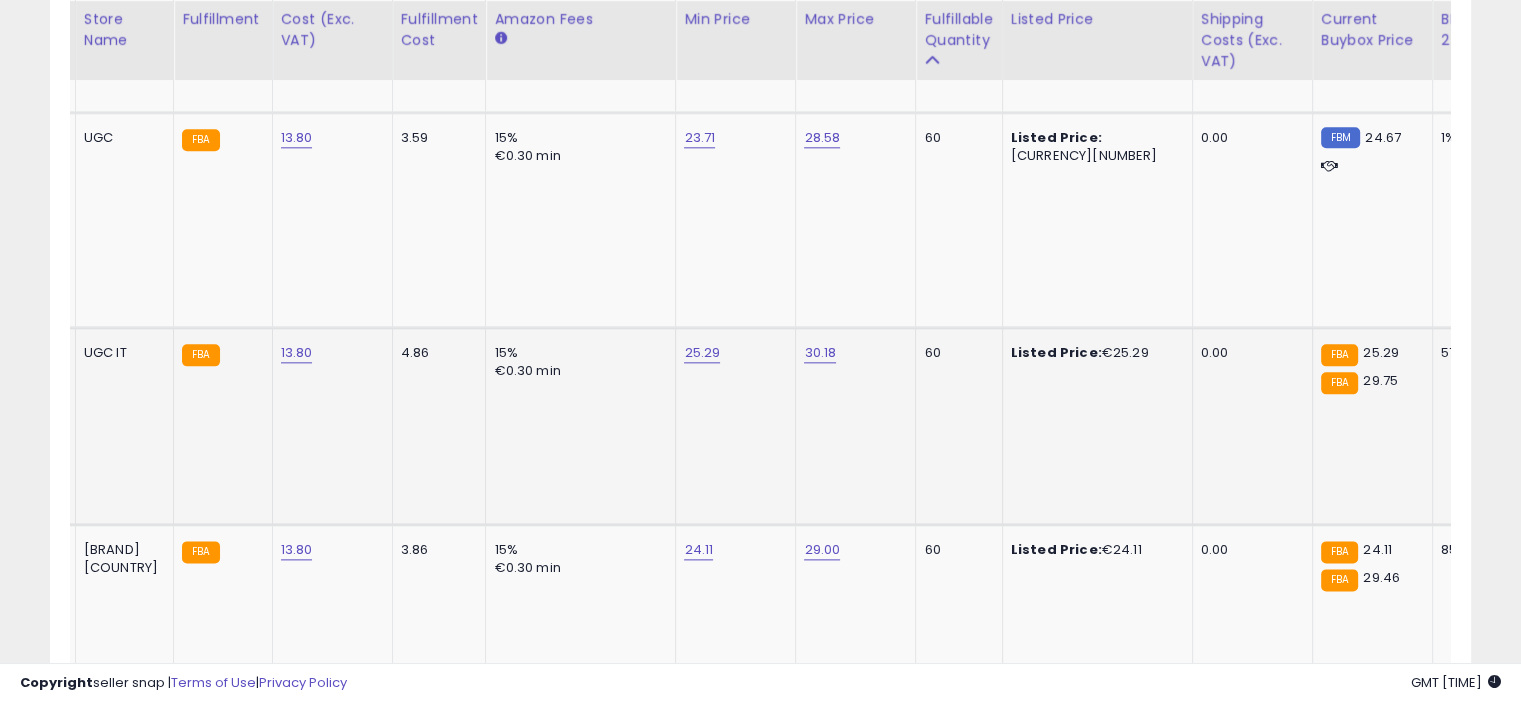 scroll, scrollTop: 2416, scrollLeft: 0, axis: vertical 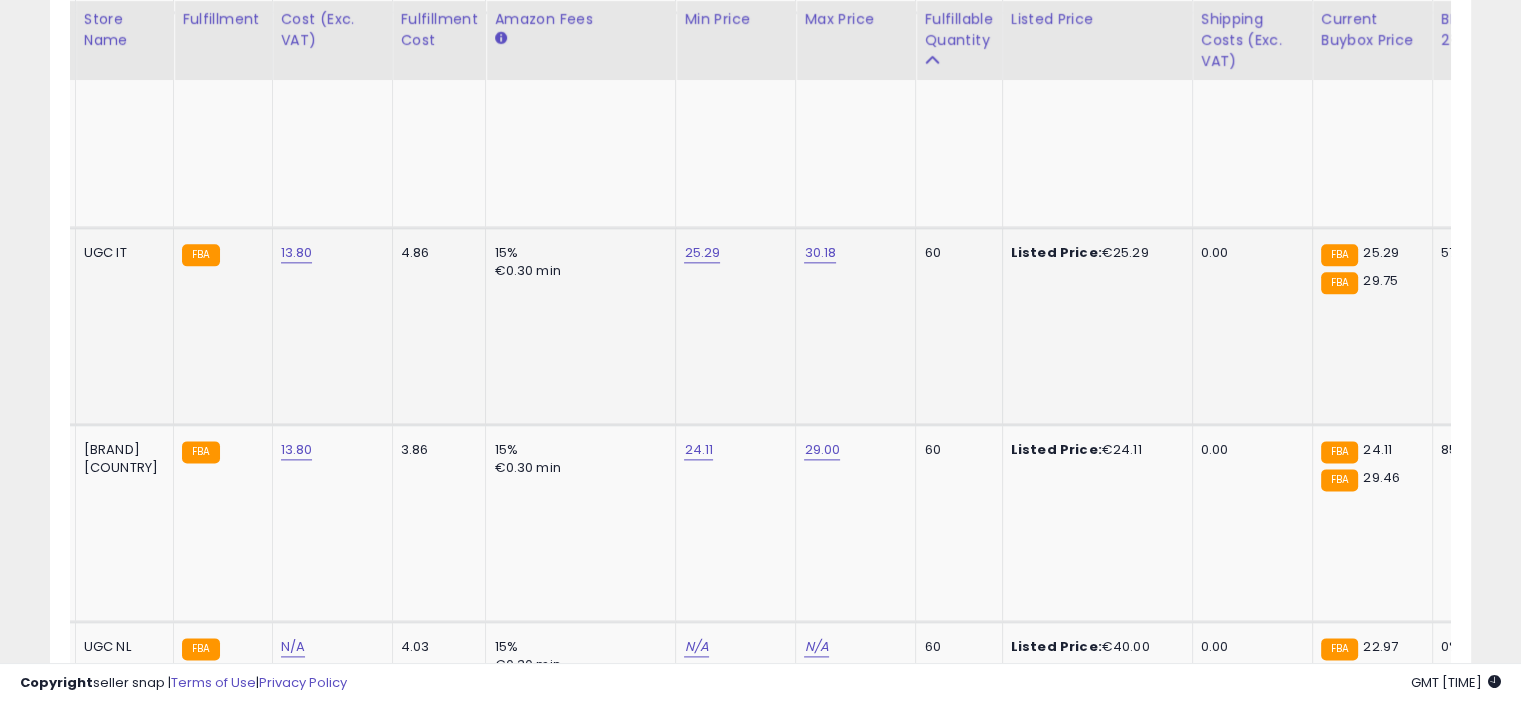 click on "60" 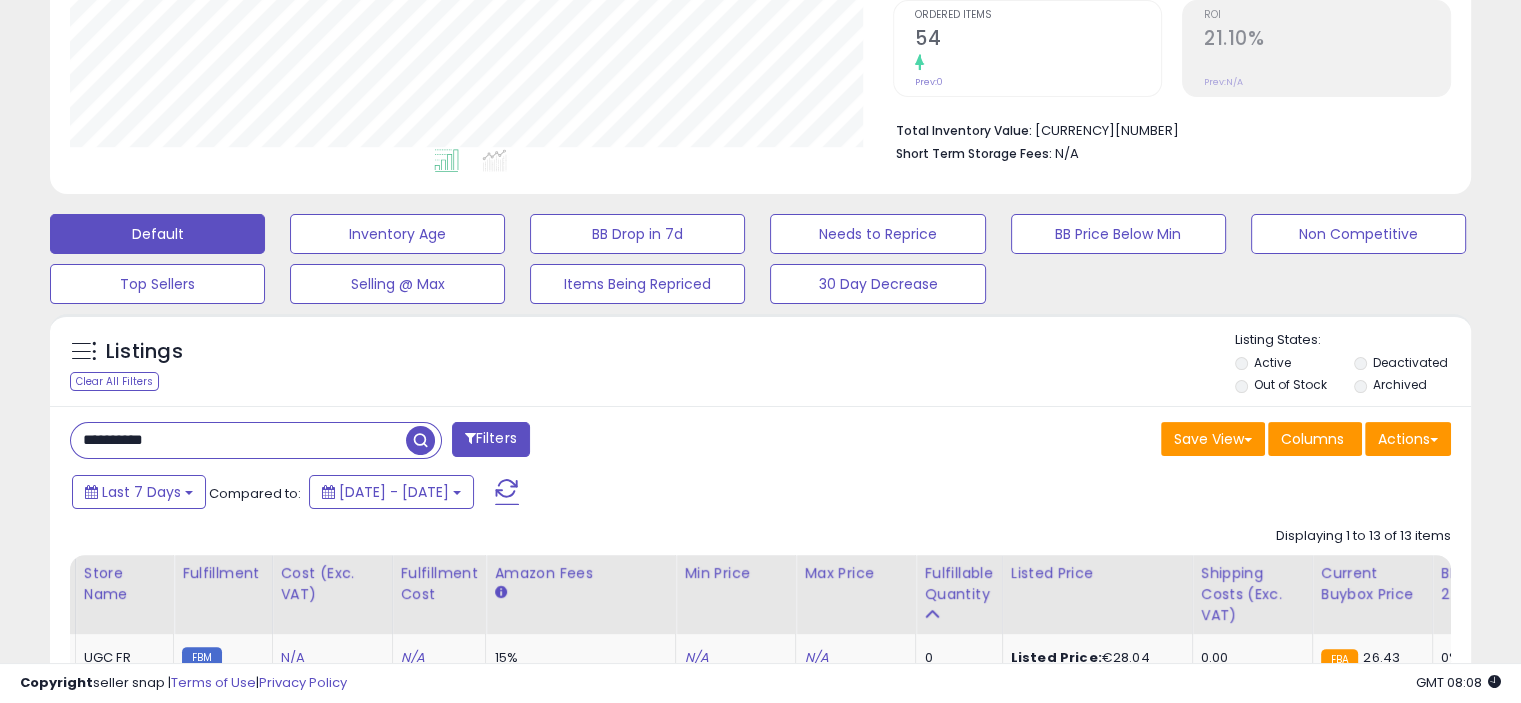 scroll, scrollTop: 516, scrollLeft: 0, axis: vertical 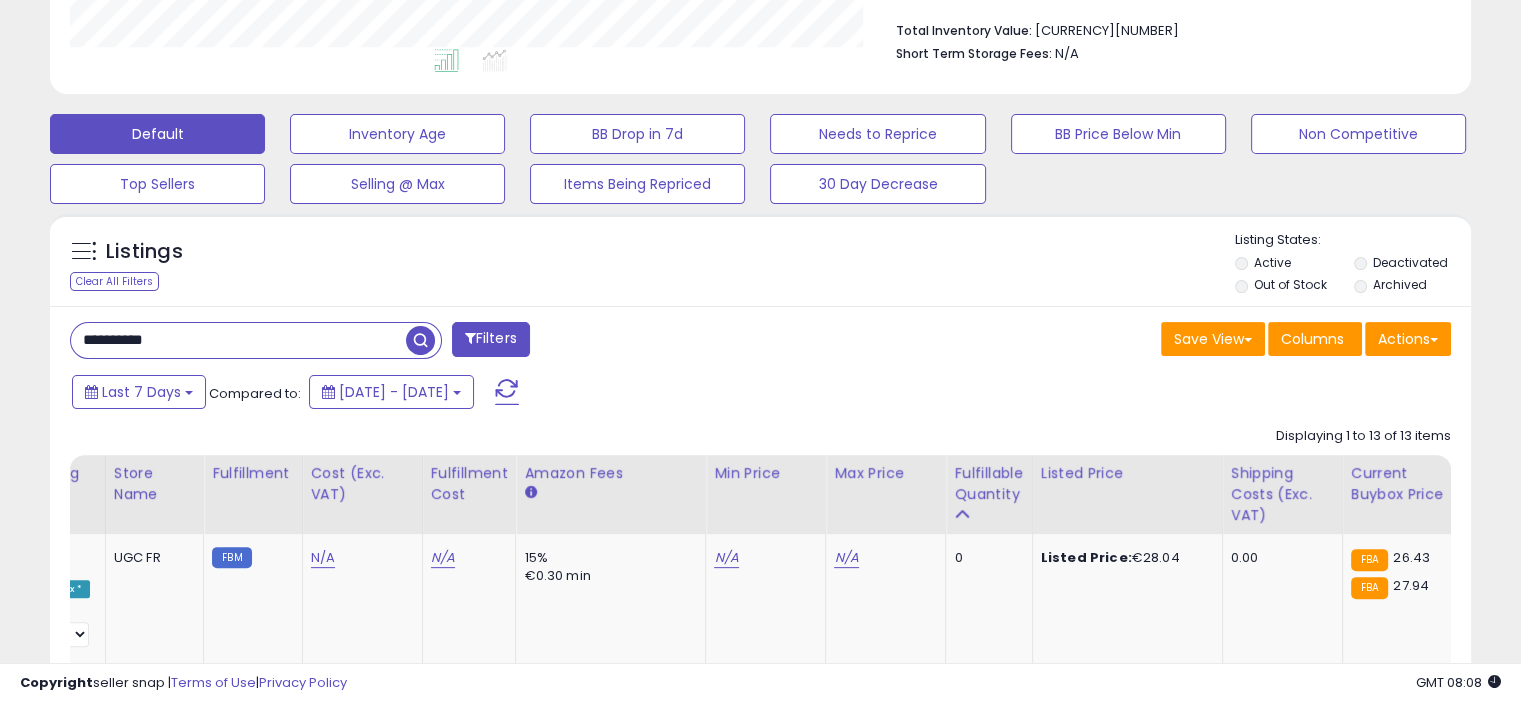 click on "**********" at bounding box center [238, 340] 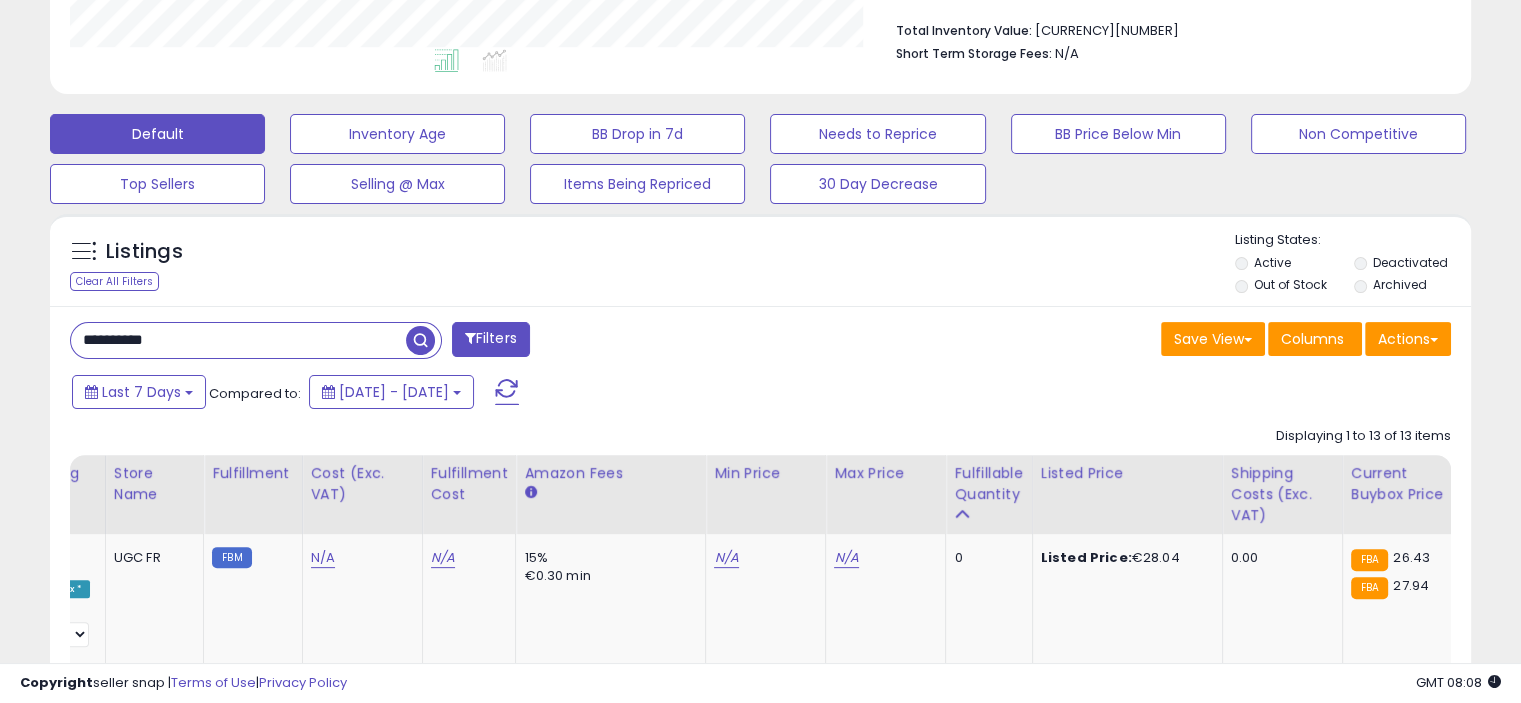 click on "**********" at bounding box center [238, 340] 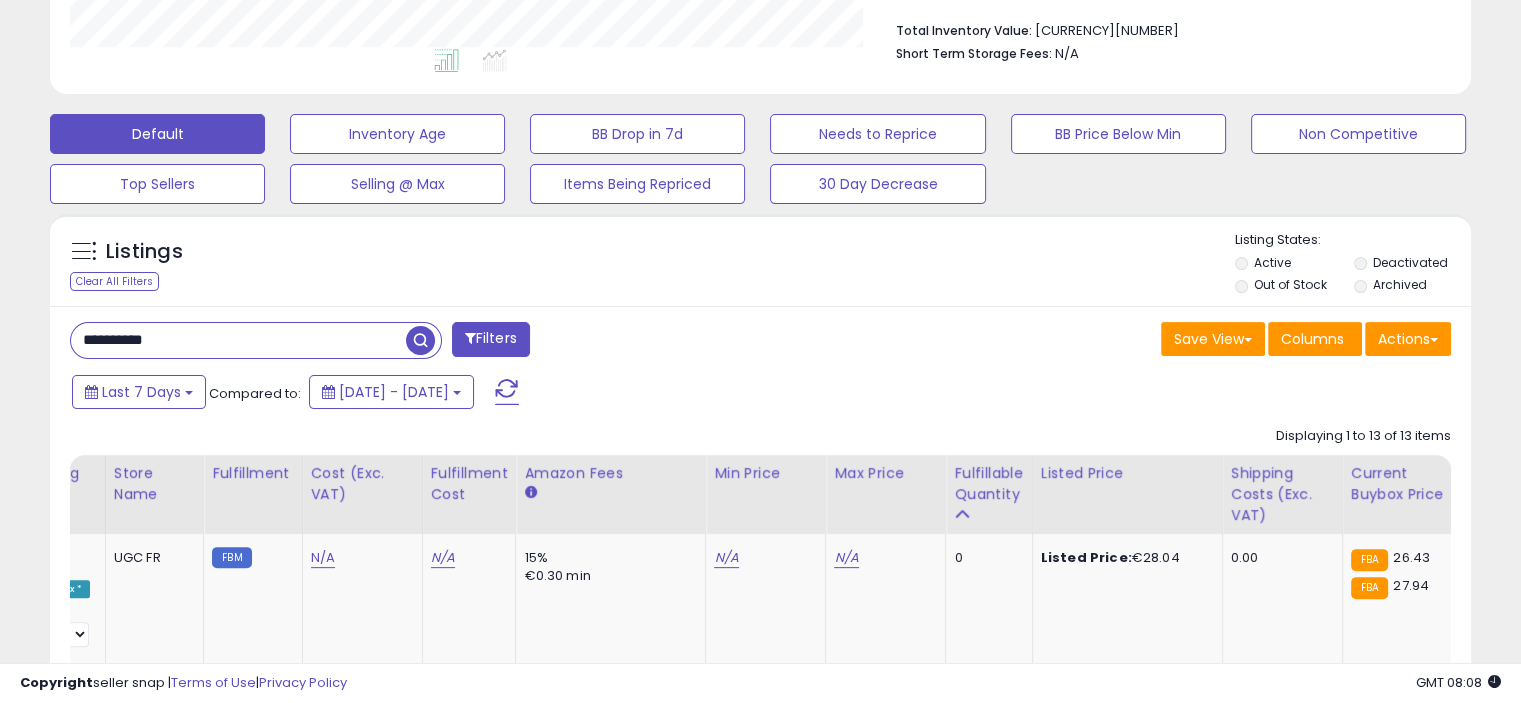 paste 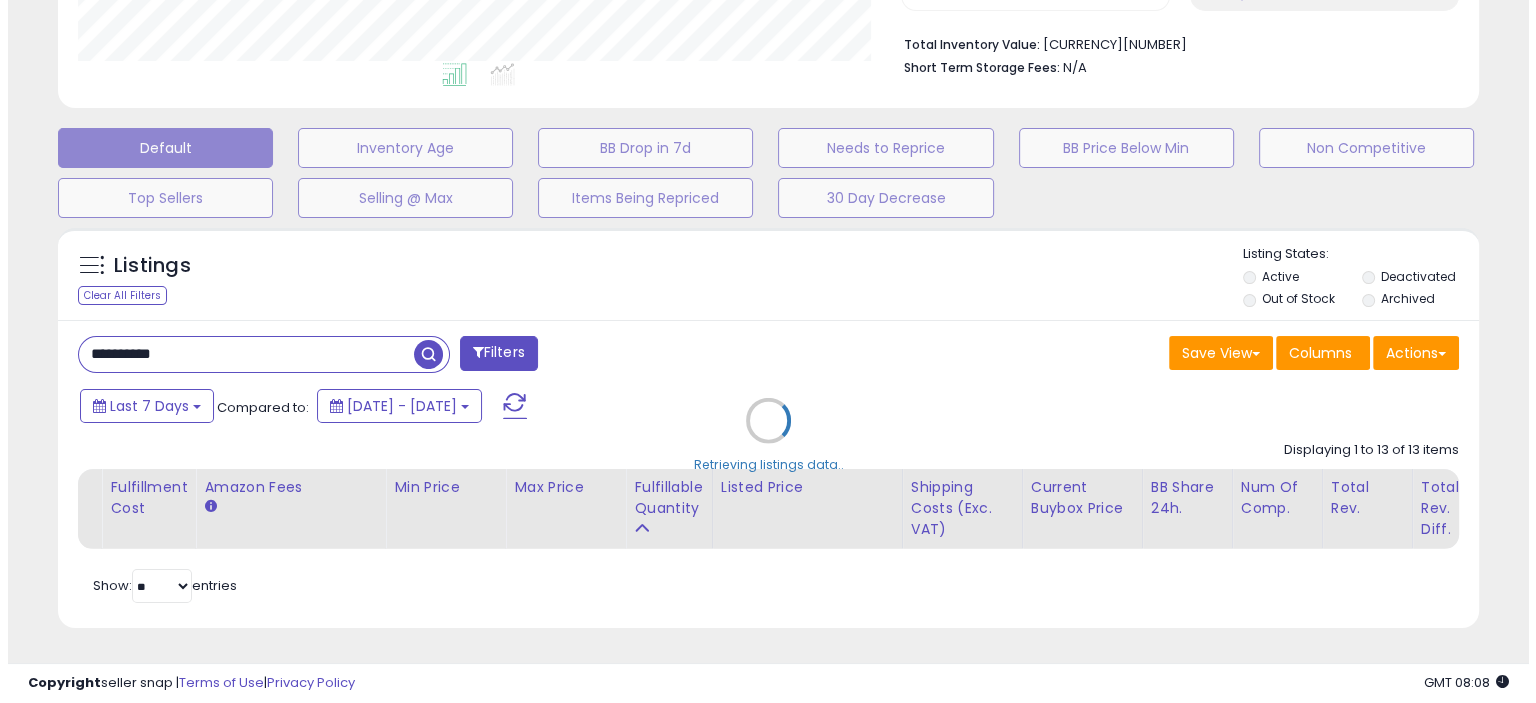 scroll, scrollTop: 999589, scrollLeft: 999168, axis: both 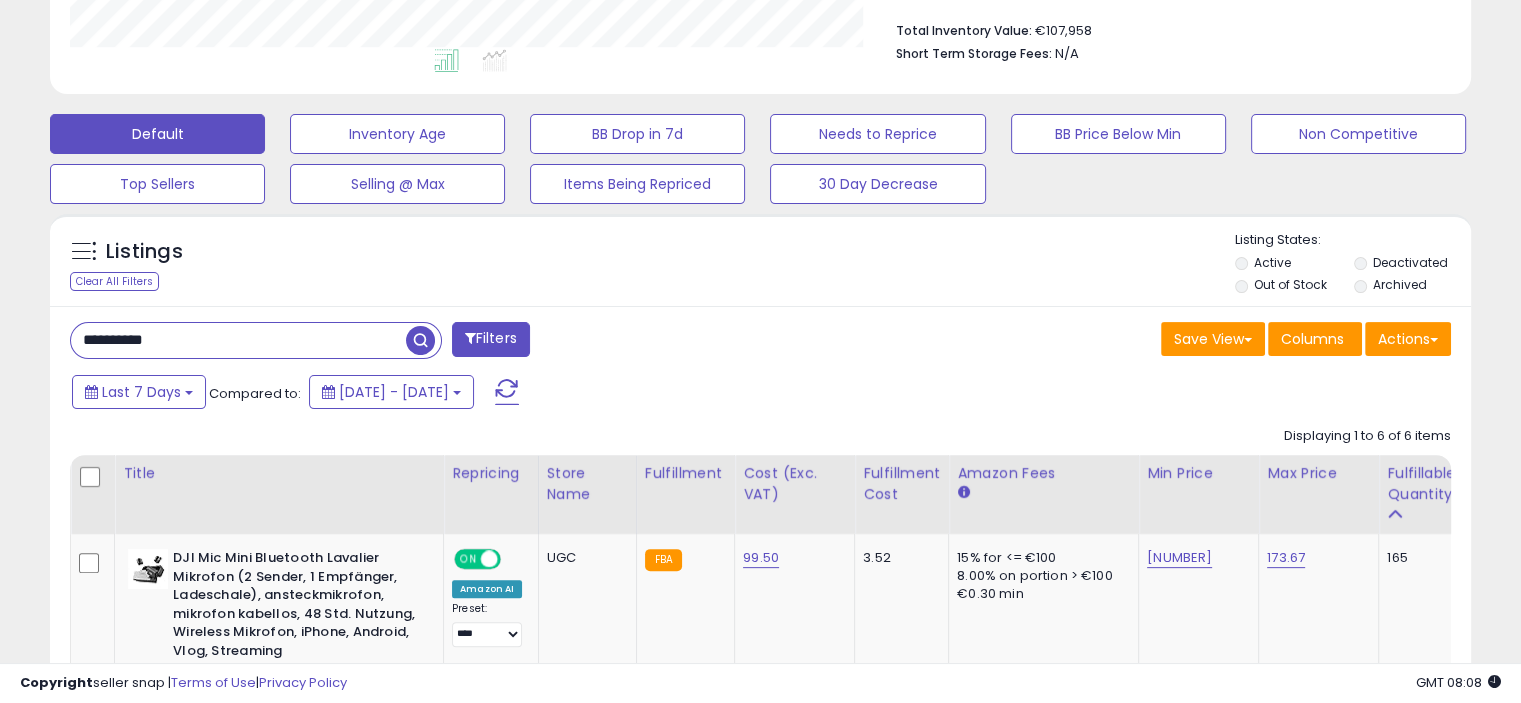 click on "Last [NUMBER] Days
Compared to:
[DATE] - [DATE]" at bounding box center [585, 394] 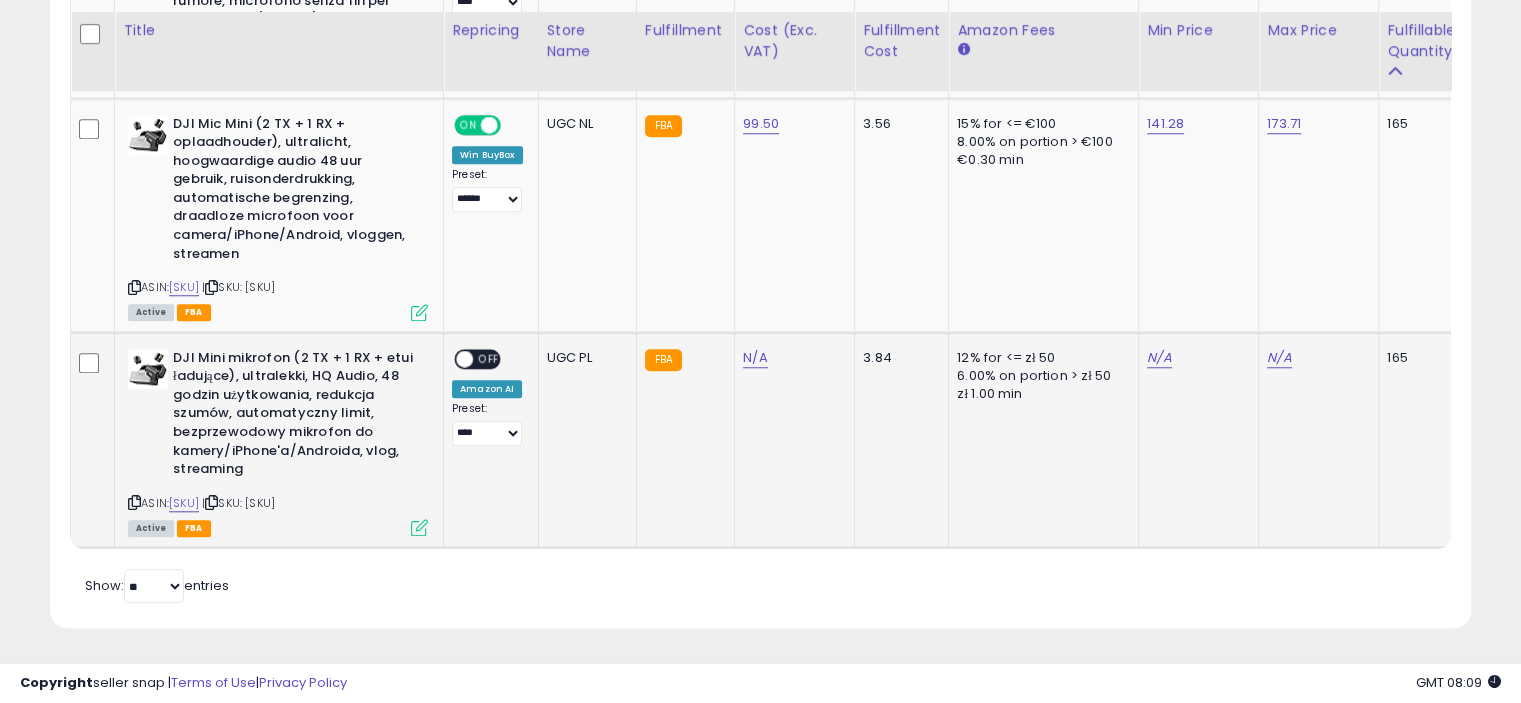 click at bounding box center (419, 527) 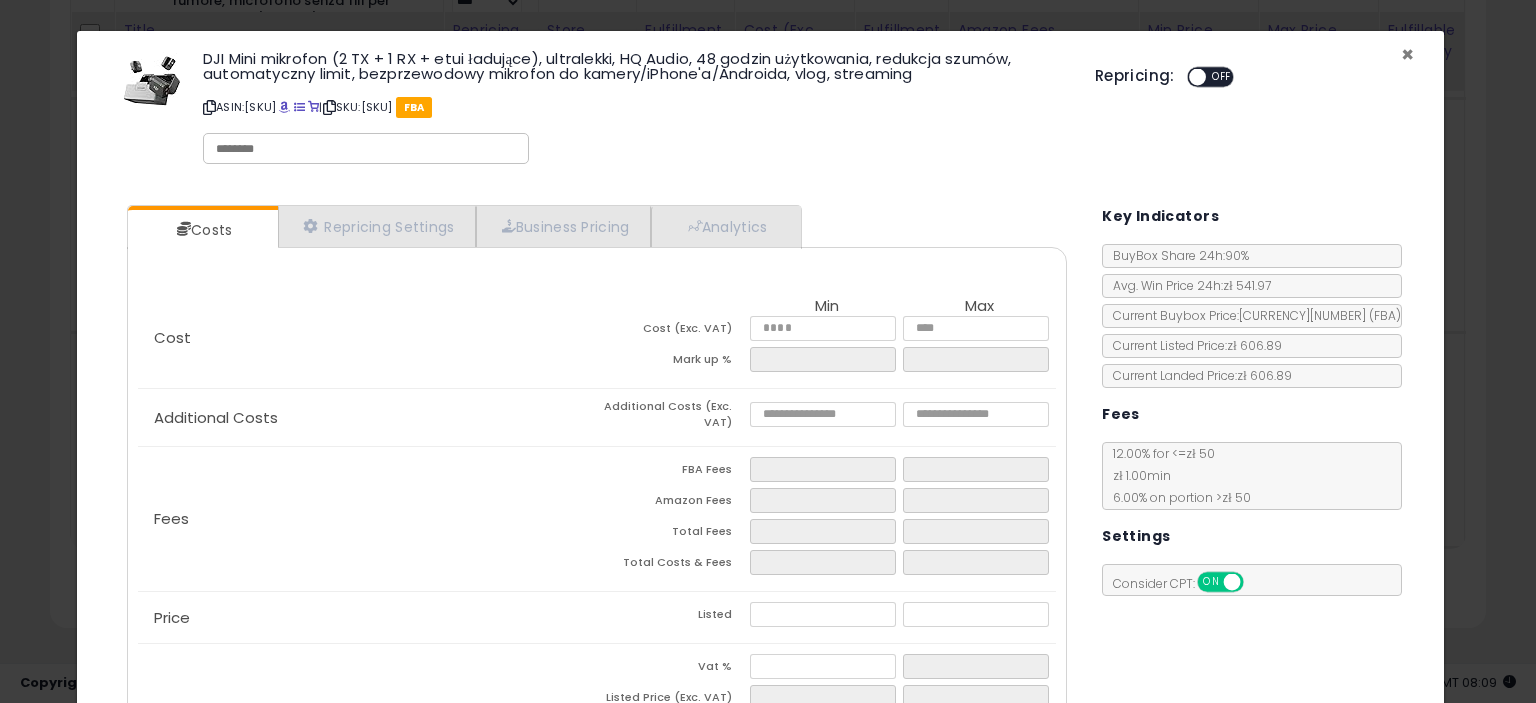 click on "×" at bounding box center [1407, 54] 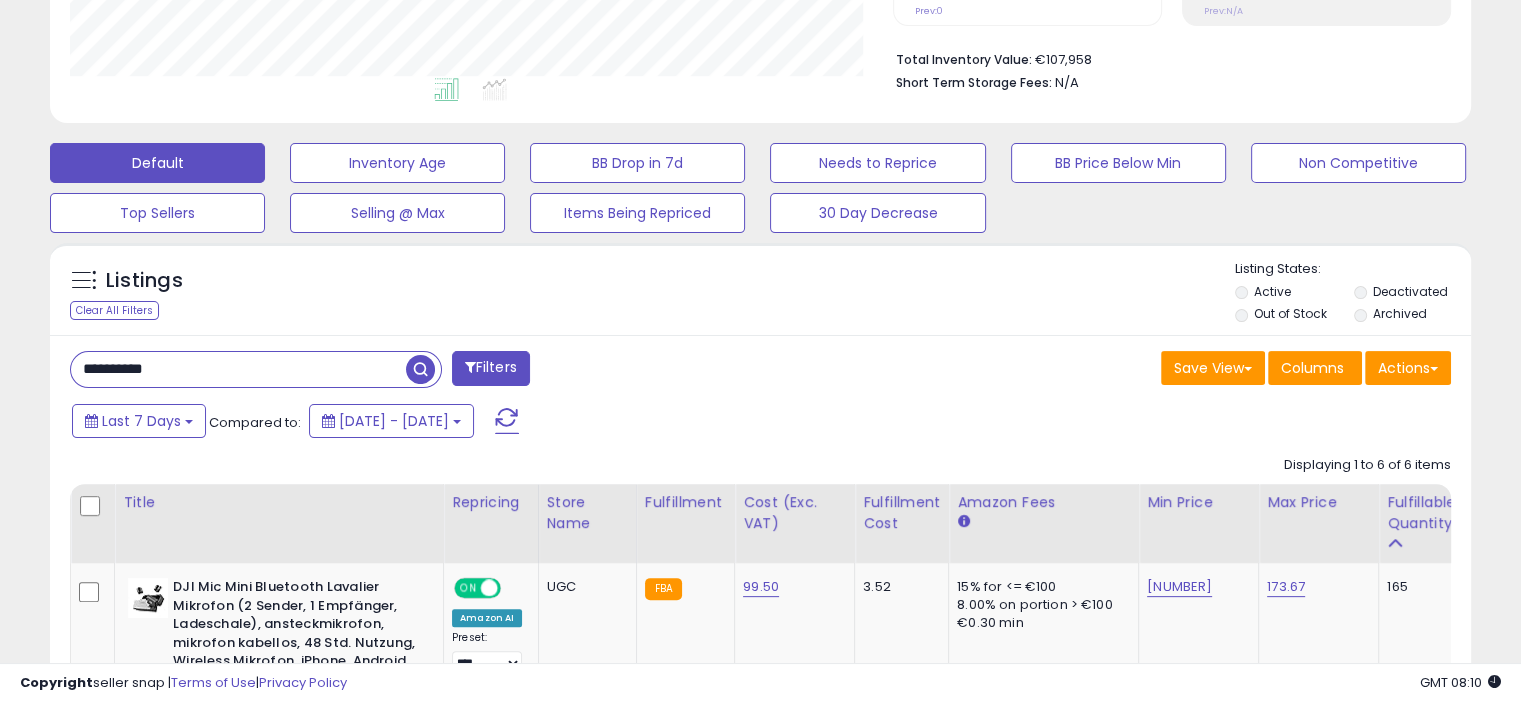 scroll, scrollTop: 587, scrollLeft: 0, axis: vertical 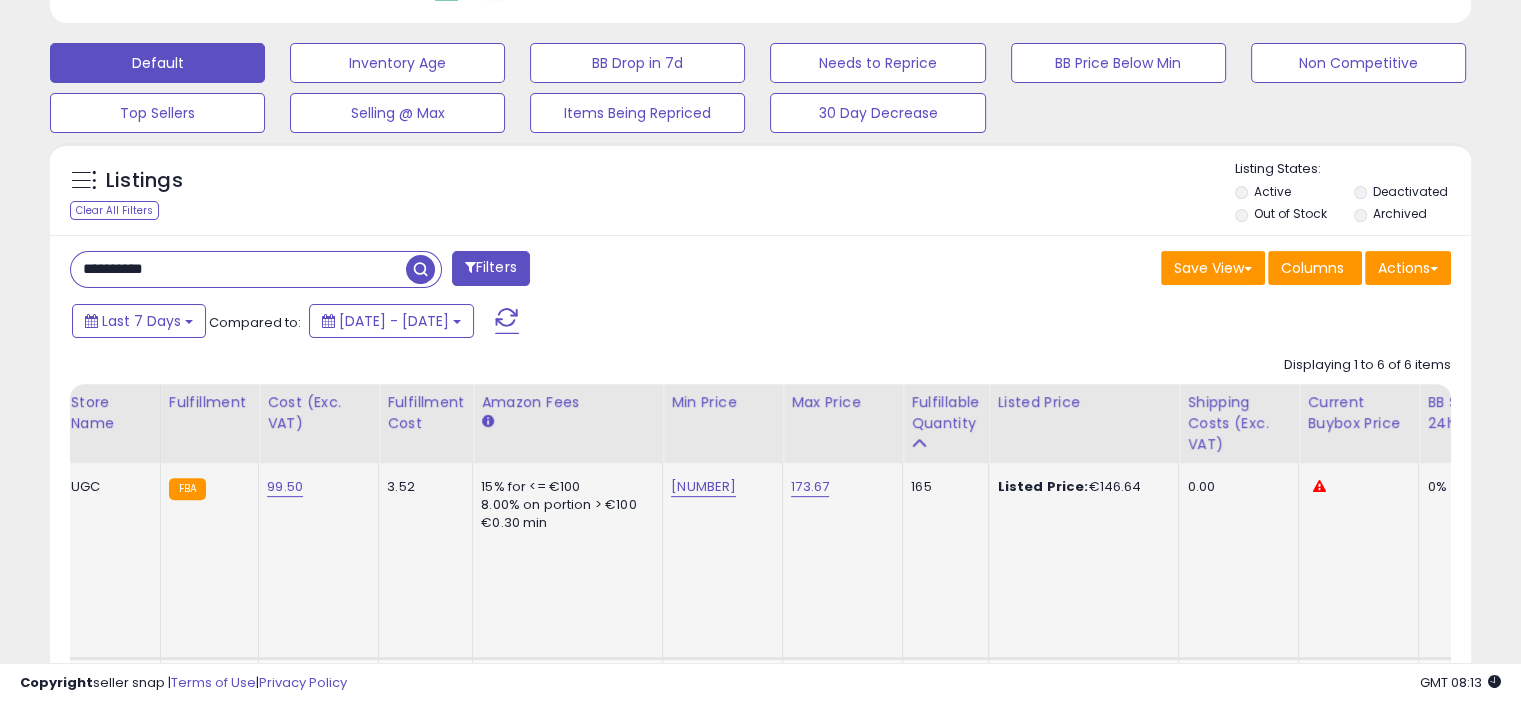 click on "Listed Price:  [PRICE]" 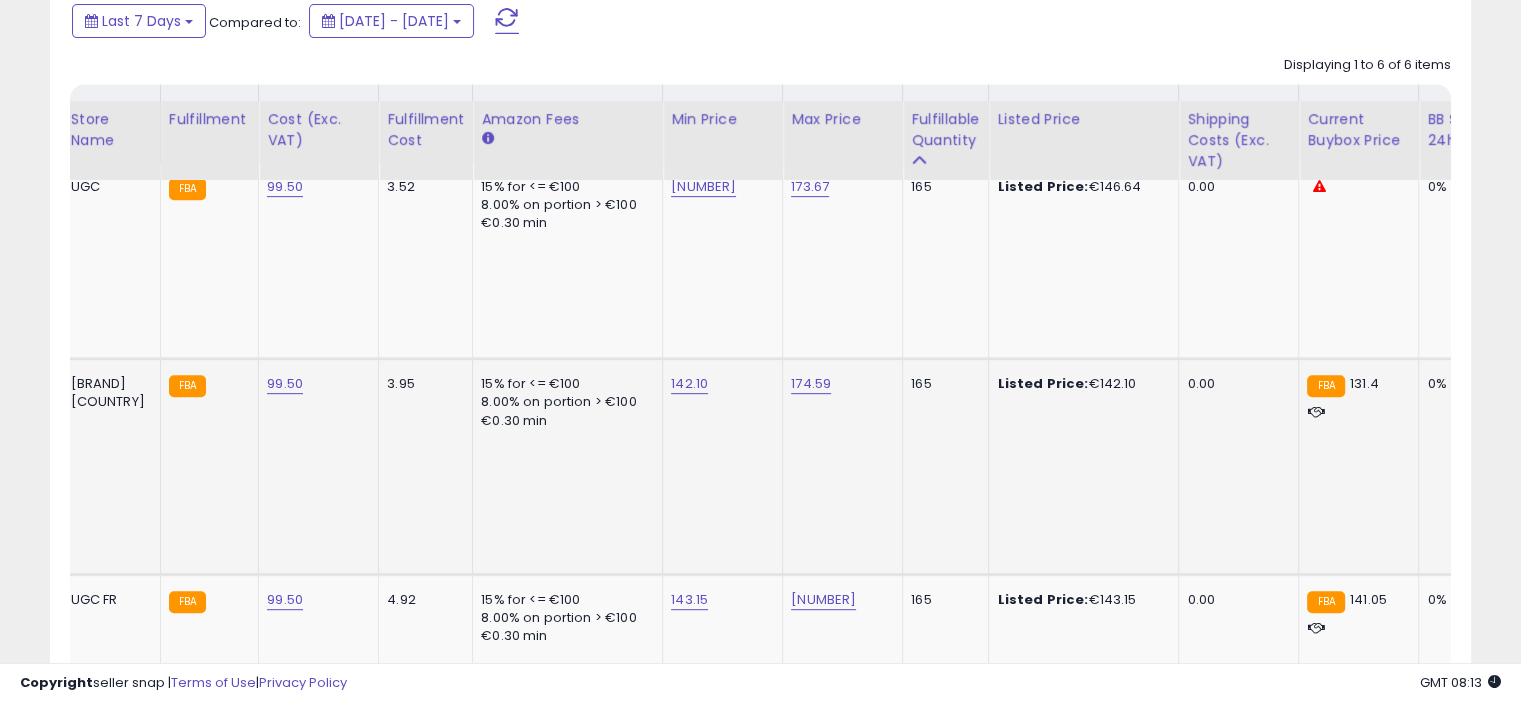scroll, scrollTop: 987, scrollLeft: 0, axis: vertical 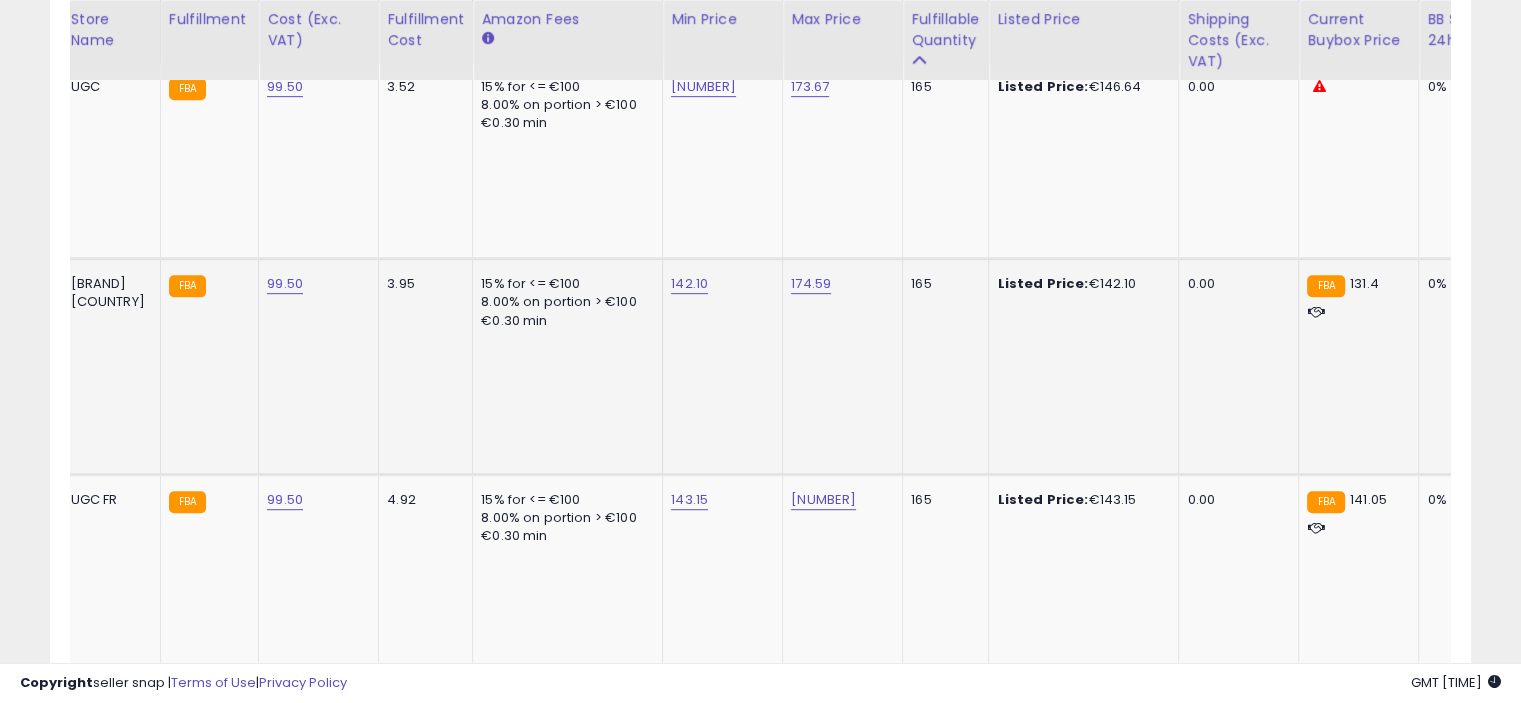 click on "15% for <= €100 8.00% on portion  > €100 €0.30 min" 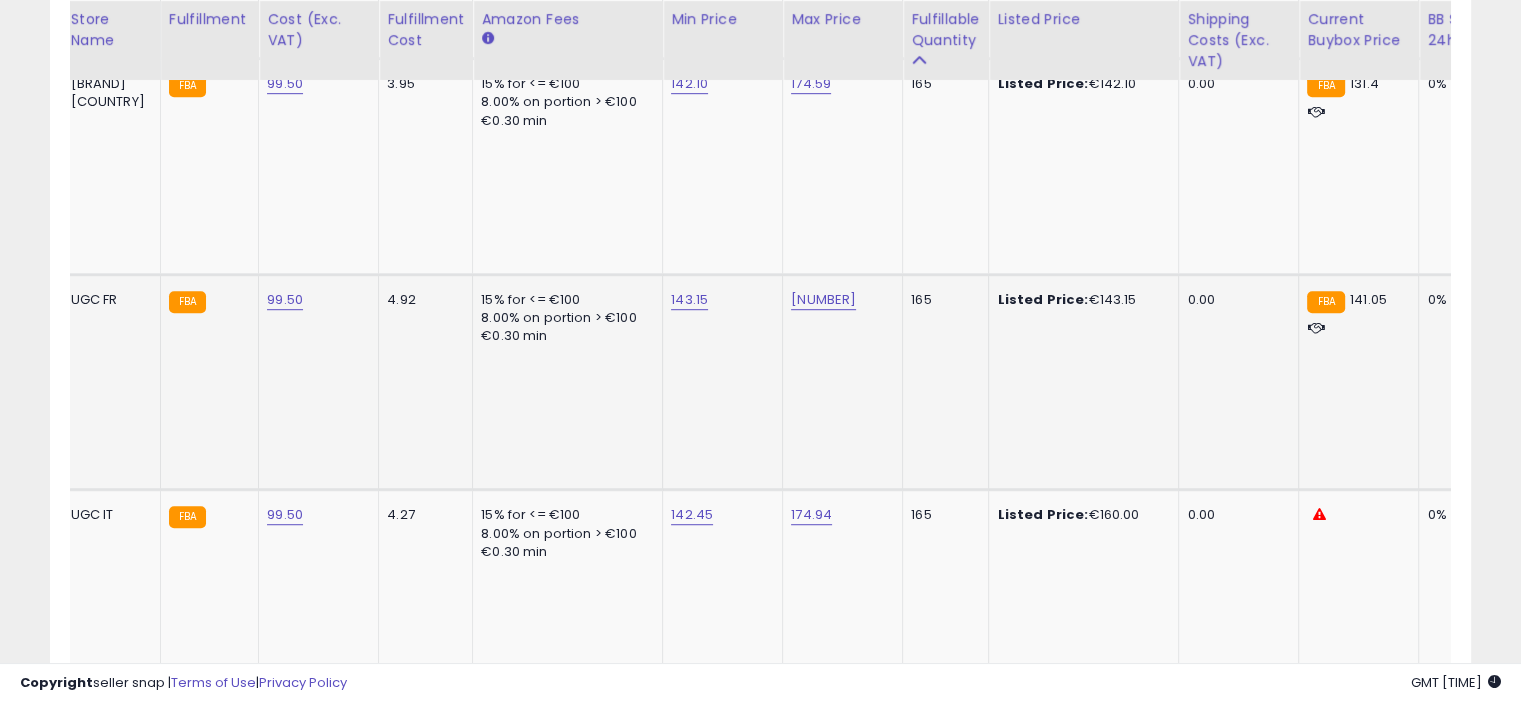 click on "143.15" 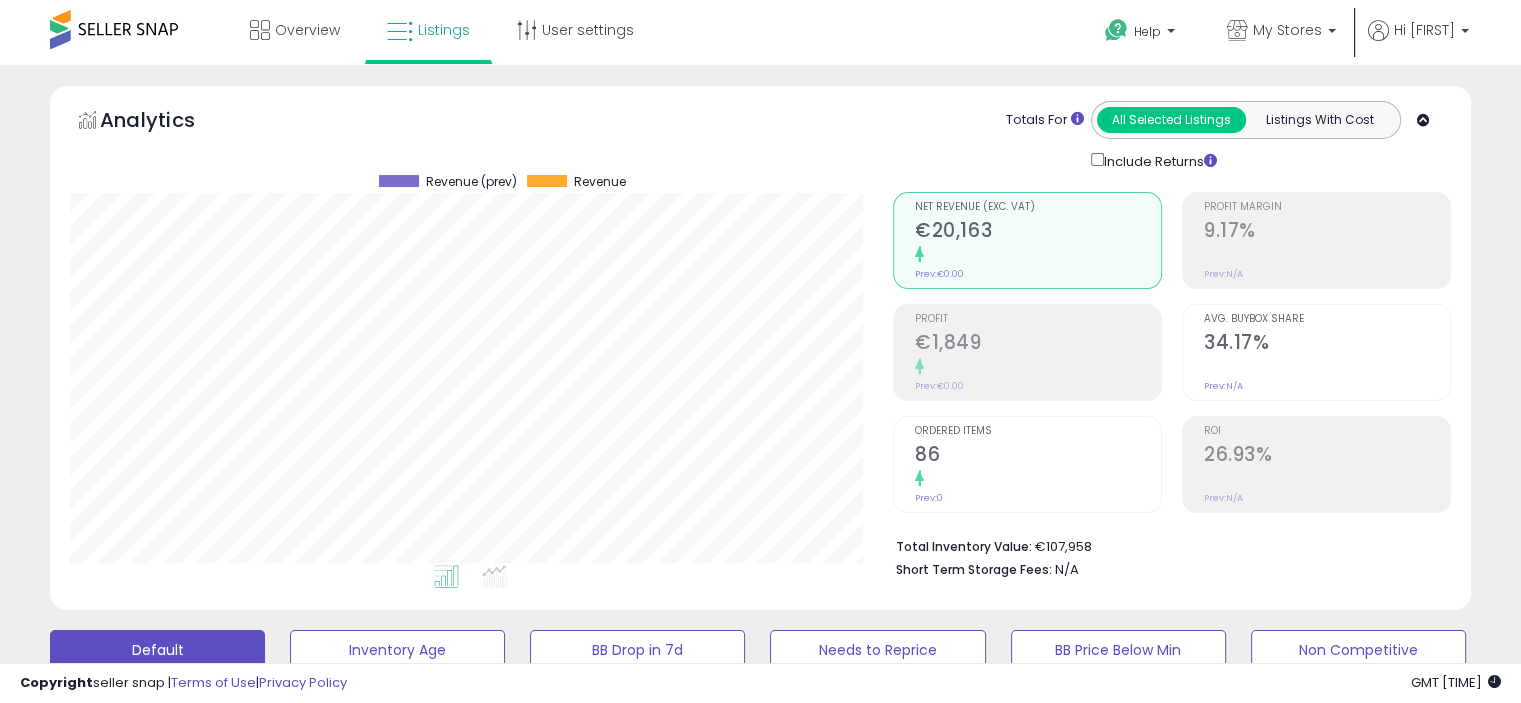 scroll, scrollTop: 700, scrollLeft: 0, axis: vertical 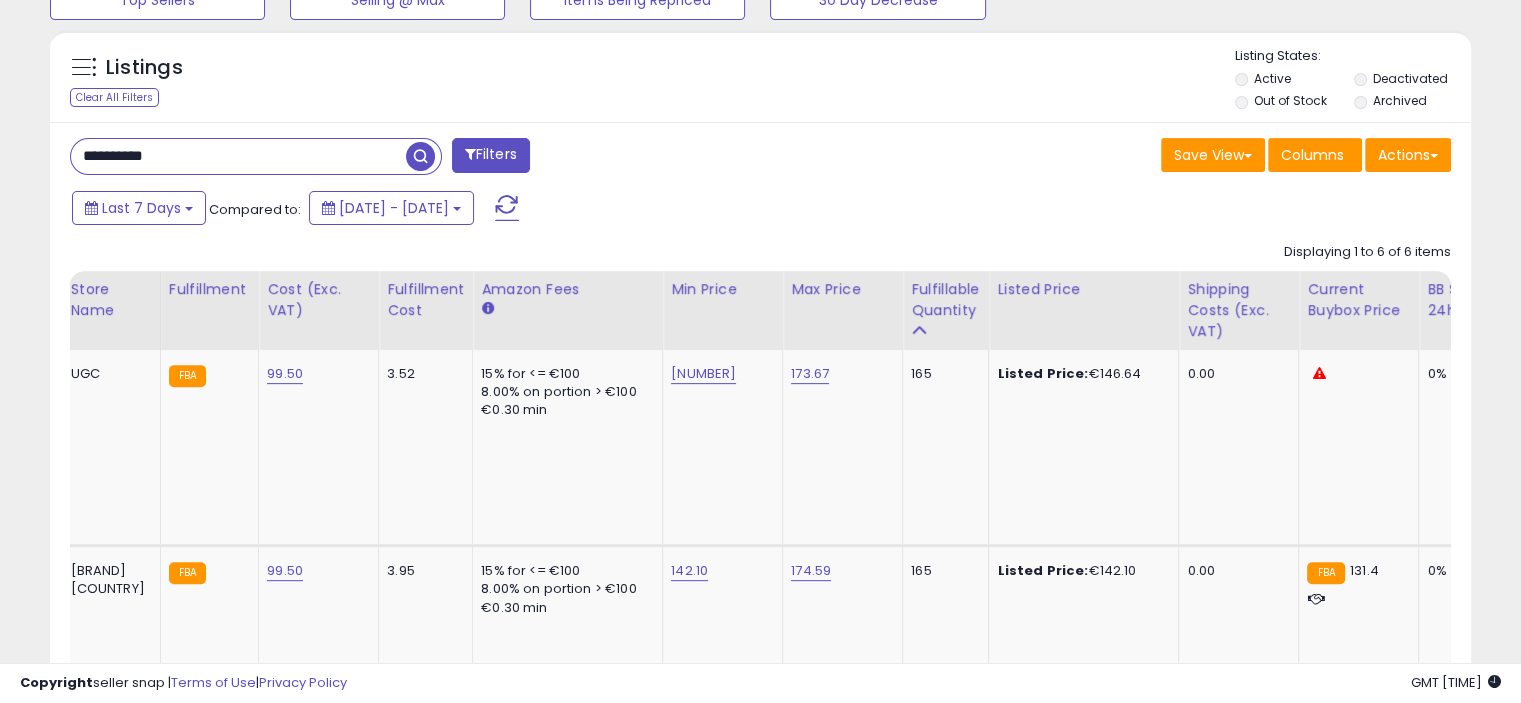 click on "**********" at bounding box center [238, 156] 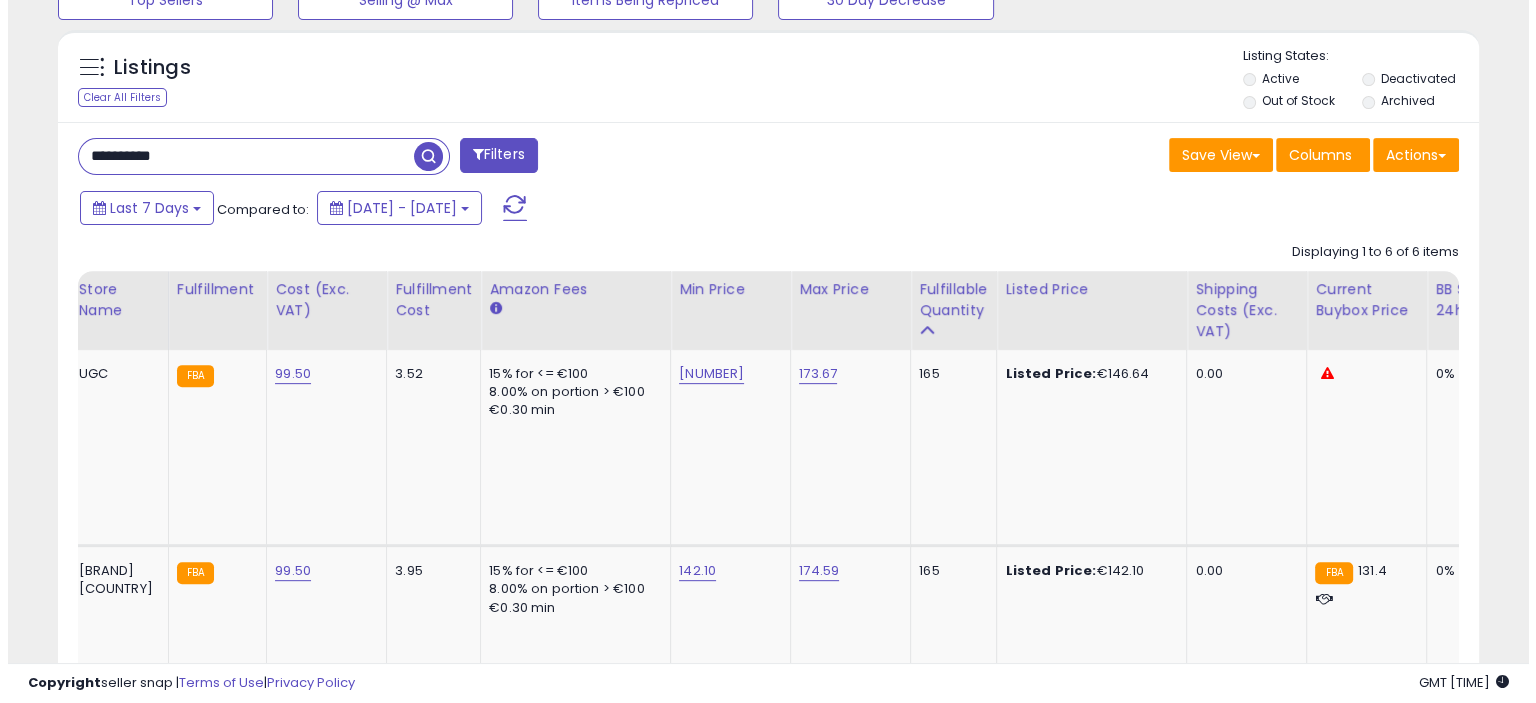scroll, scrollTop: 516, scrollLeft: 0, axis: vertical 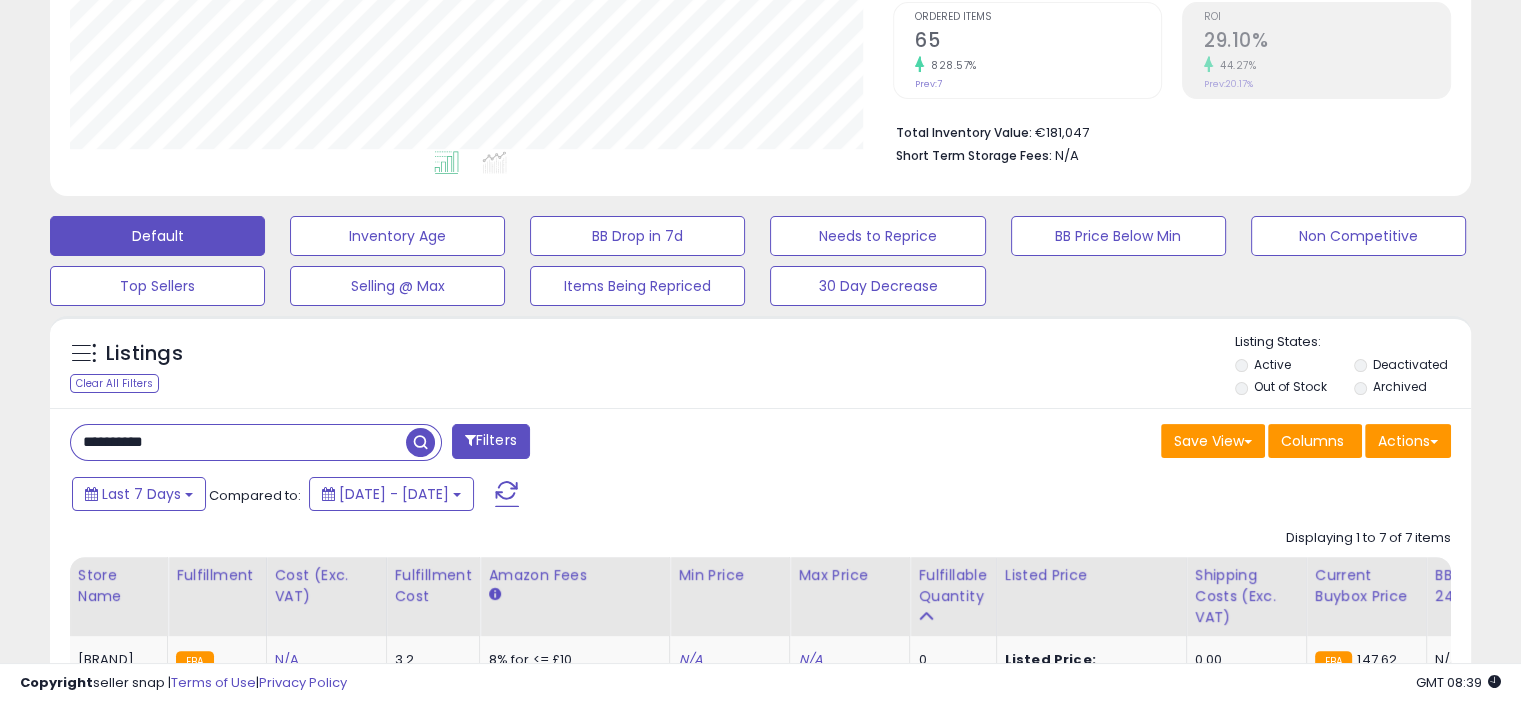 click on "**********" at bounding box center [238, 442] 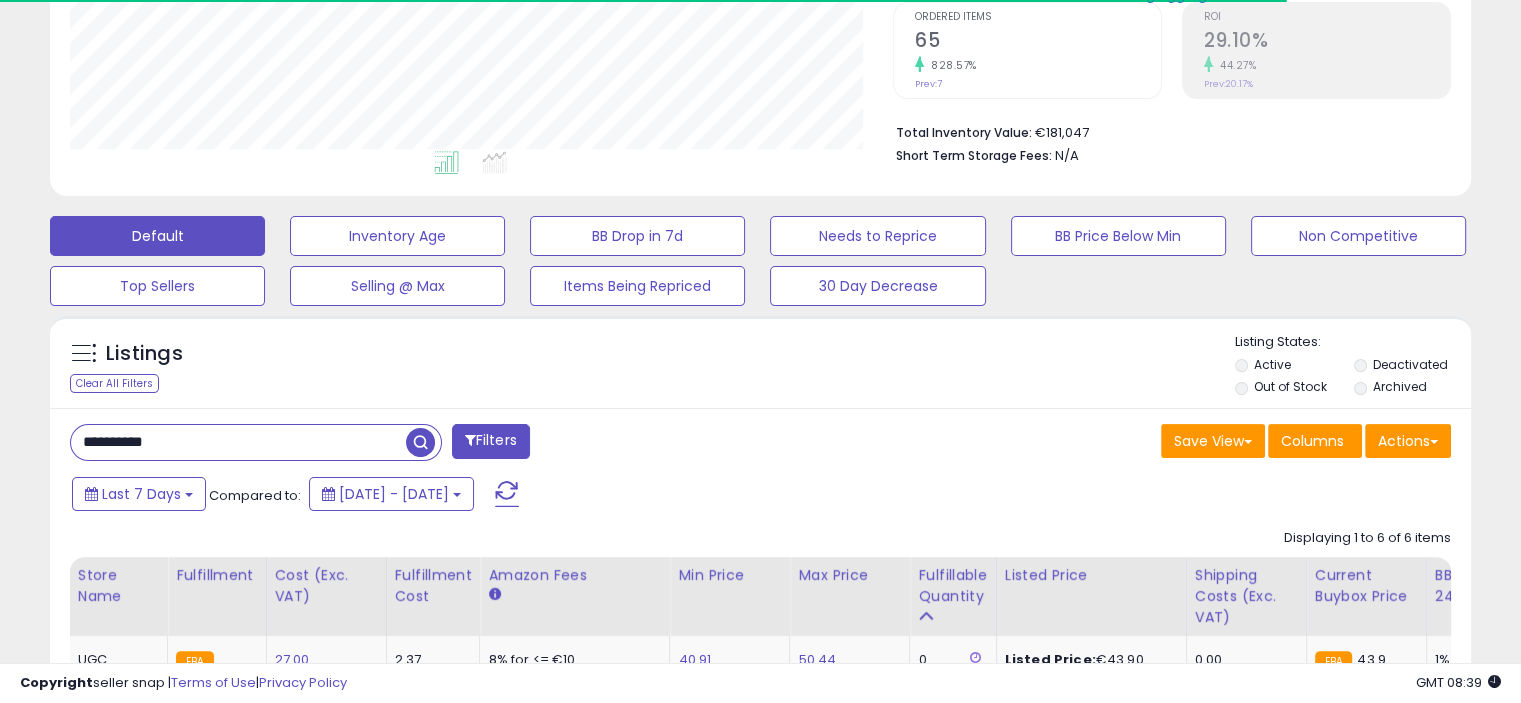 scroll, scrollTop: 409, scrollLeft: 822, axis: both 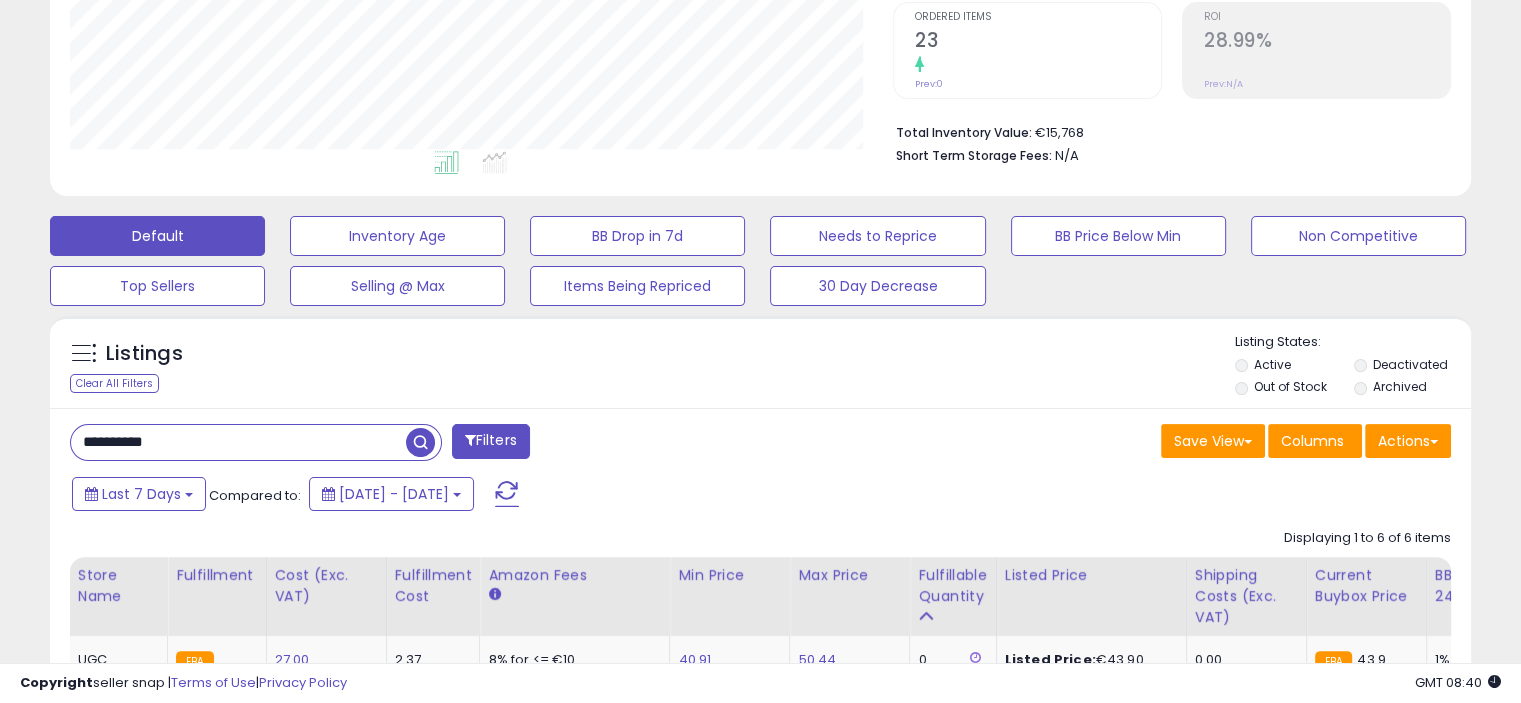 click on "**********" at bounding box center [408, 444] 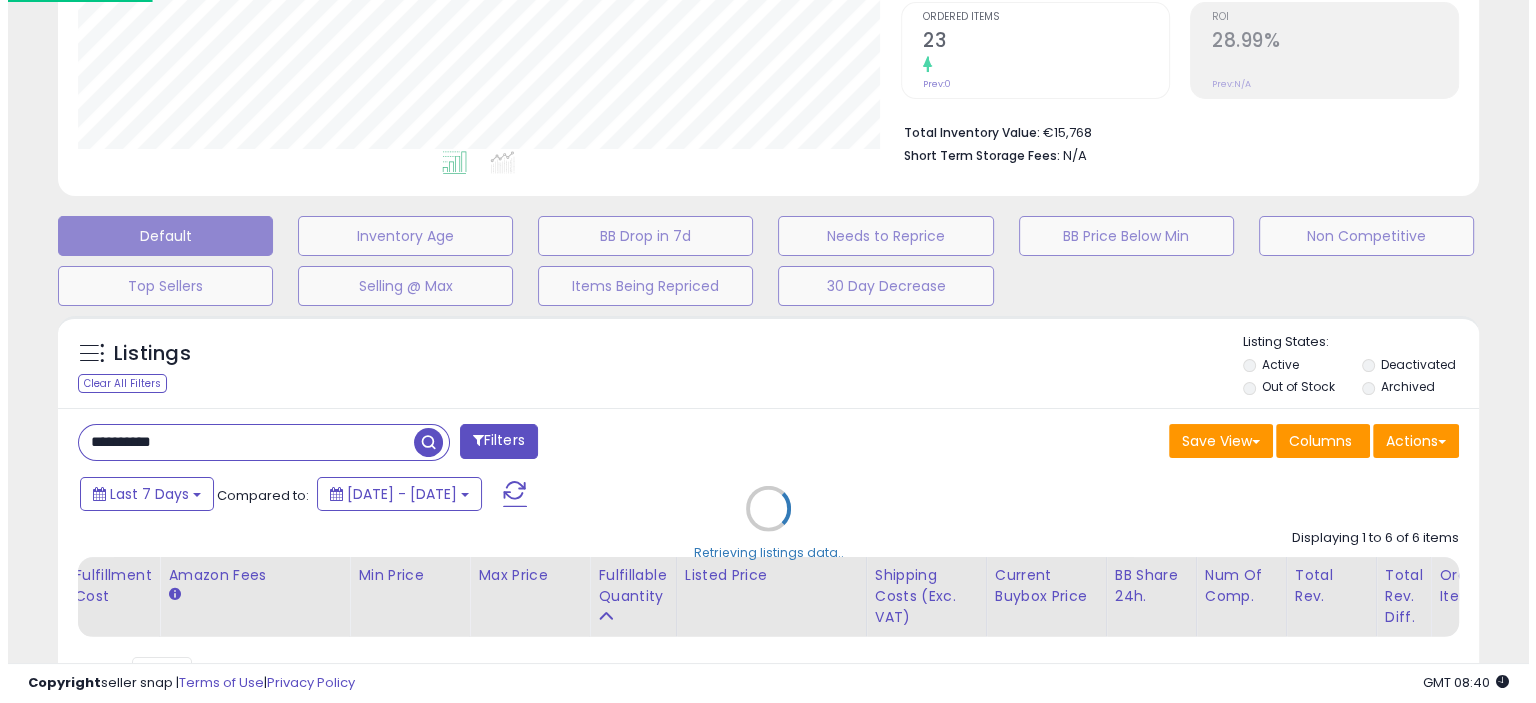 scroll, scrollTop: 999589, scrollLeft: 999168, axis: both 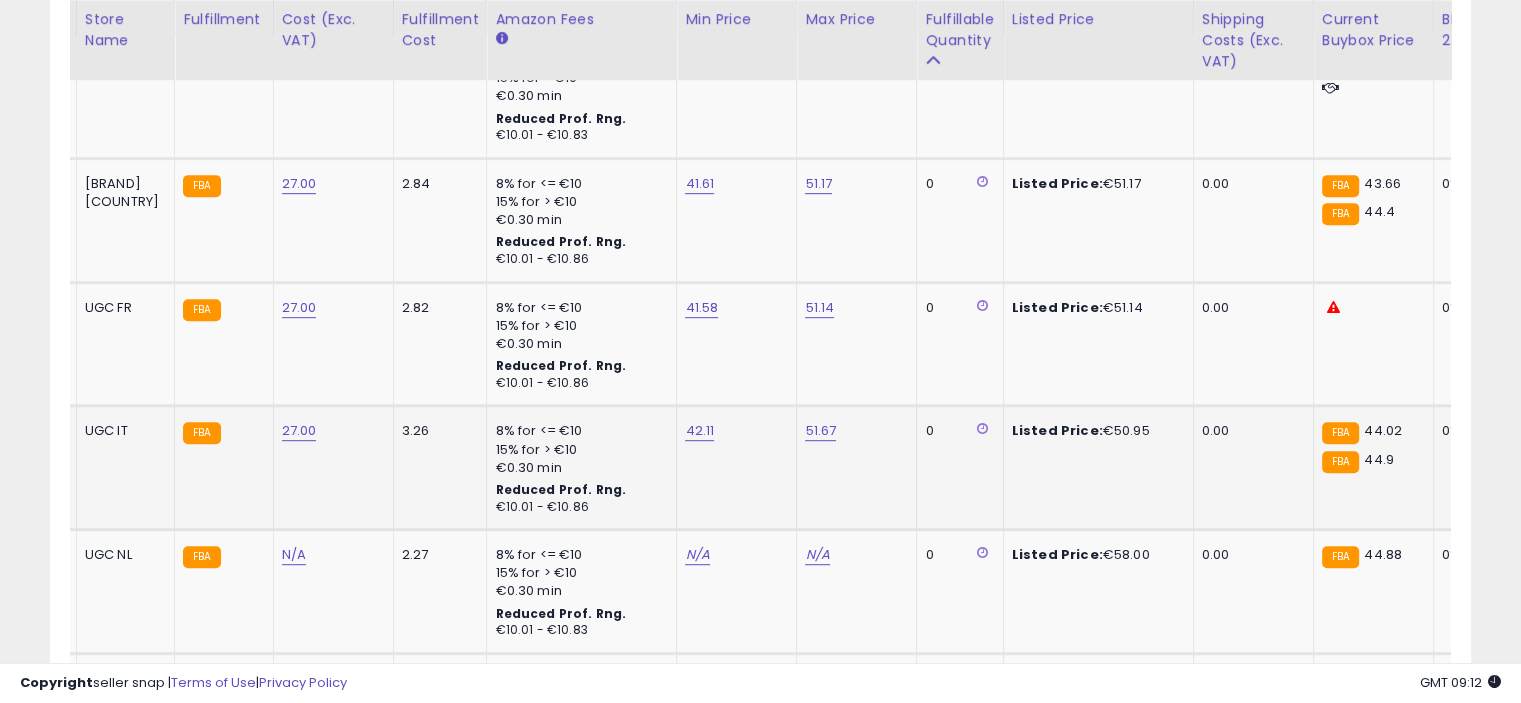 click on "51.67" 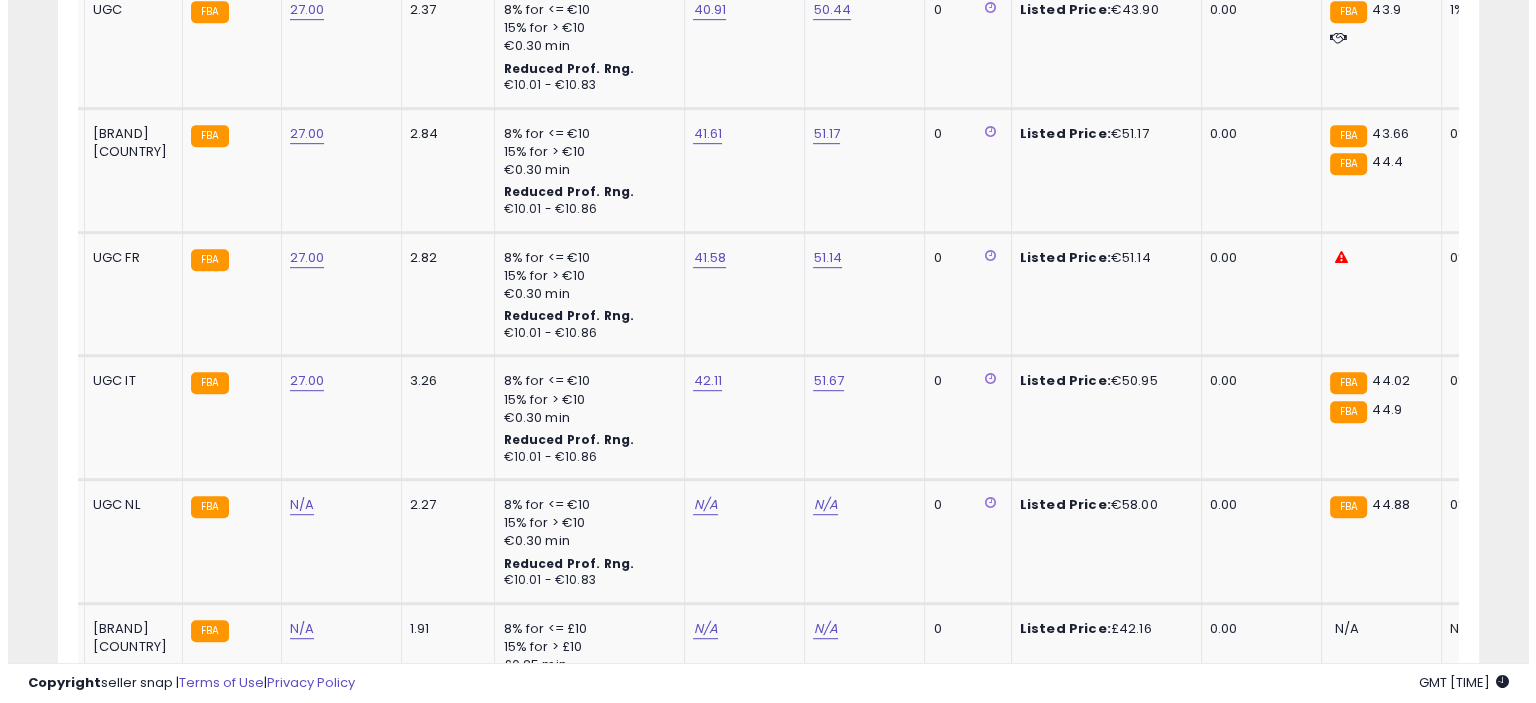 scroll, scrollTop: 364, scrollLeft: 0, axis: vertical 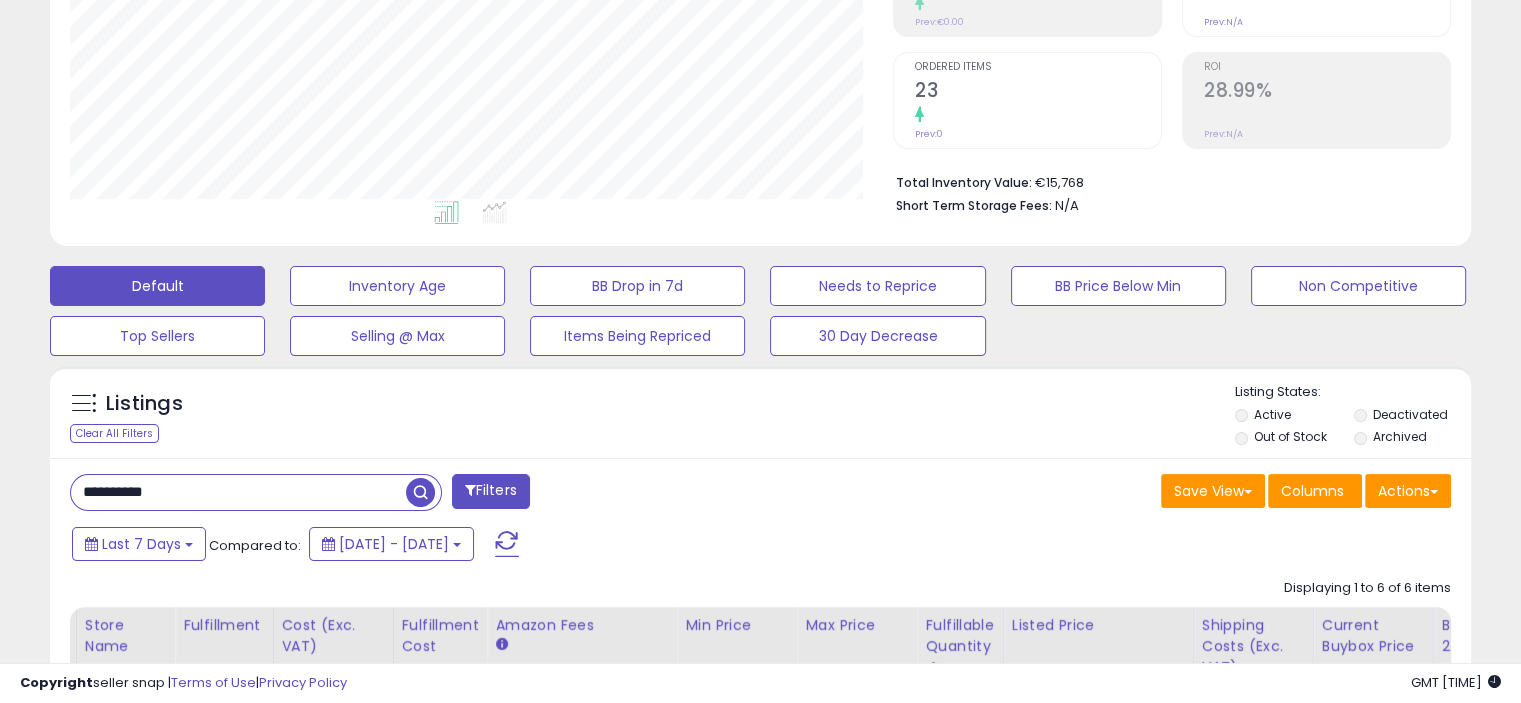 click on "**********" at bounding box center [238, 492] 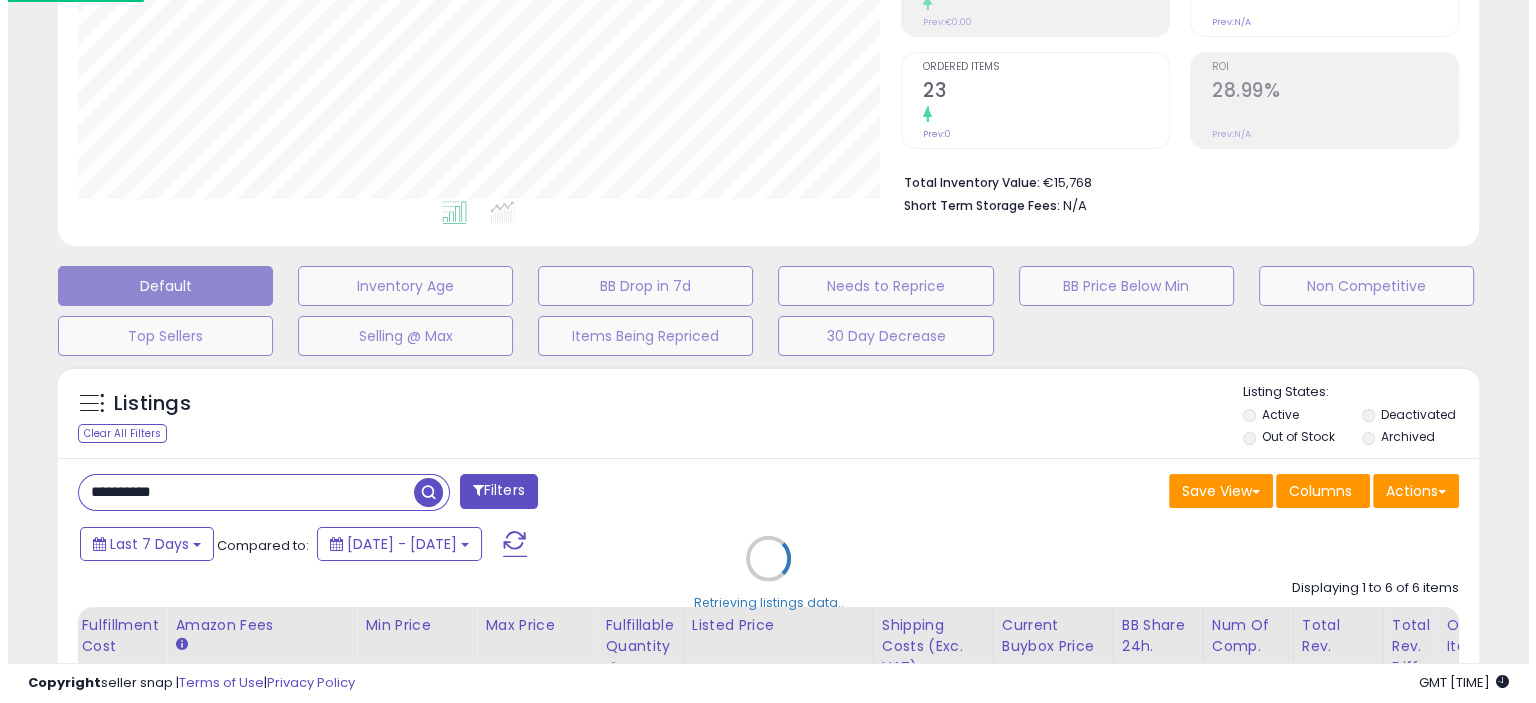 scroll, scrollTop: 999589, scrollLeft: 999168, axis: both 